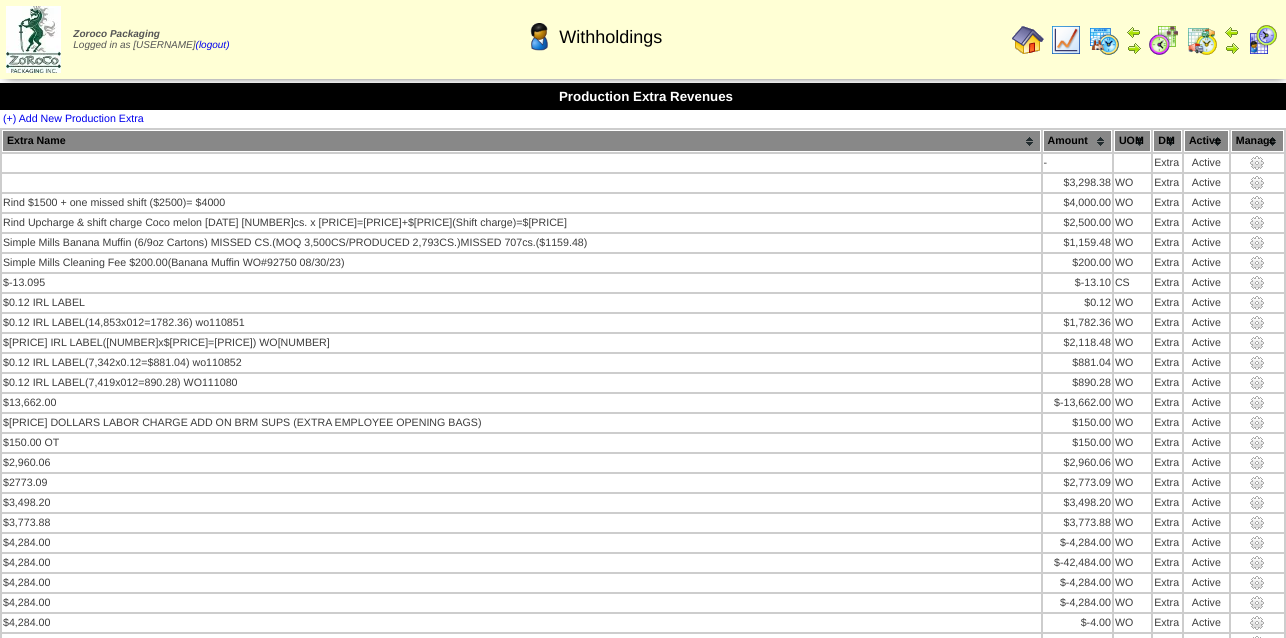 click at bounding box center (1028, 40) 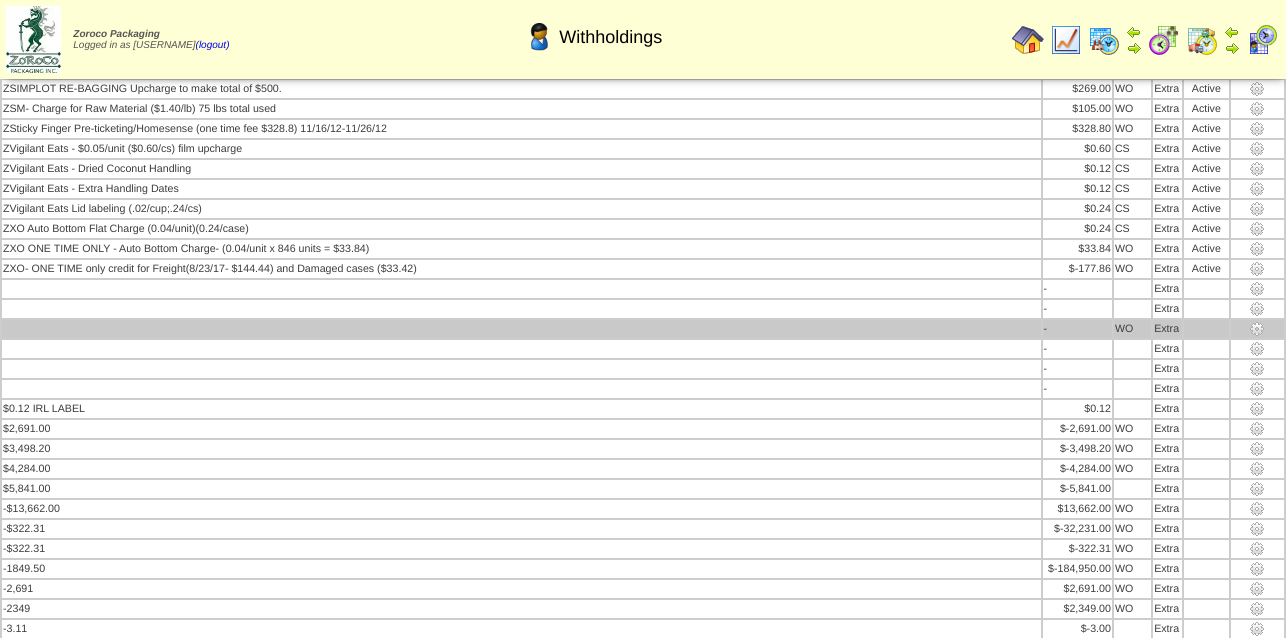 scroll, scrollTop: 29274, scrollLeft: 0, axis: vertical 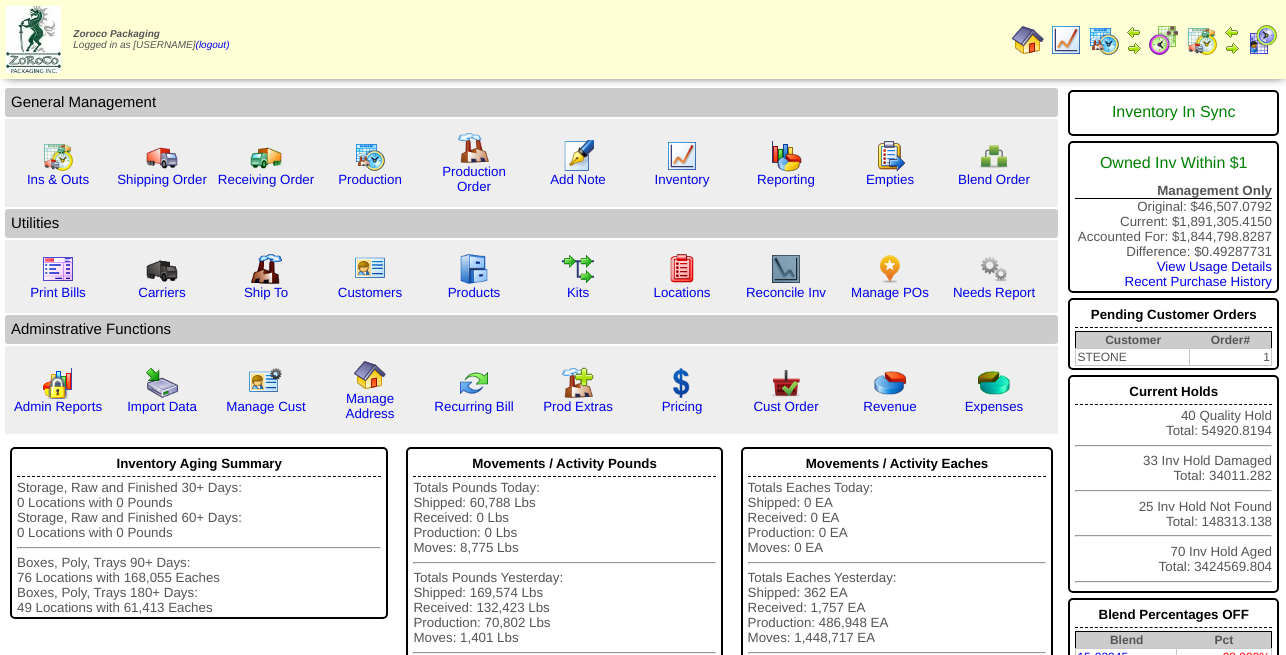 click on "Products" at bounding box center [474, 276] 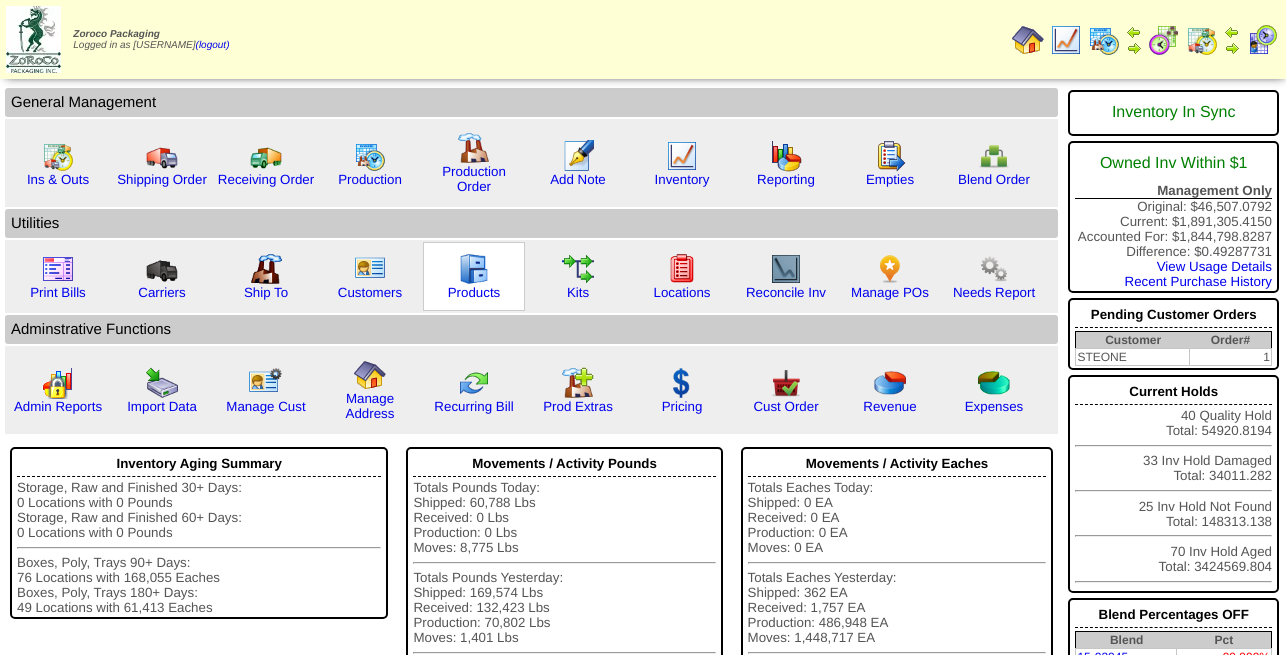click at bounding box center [474, 269] 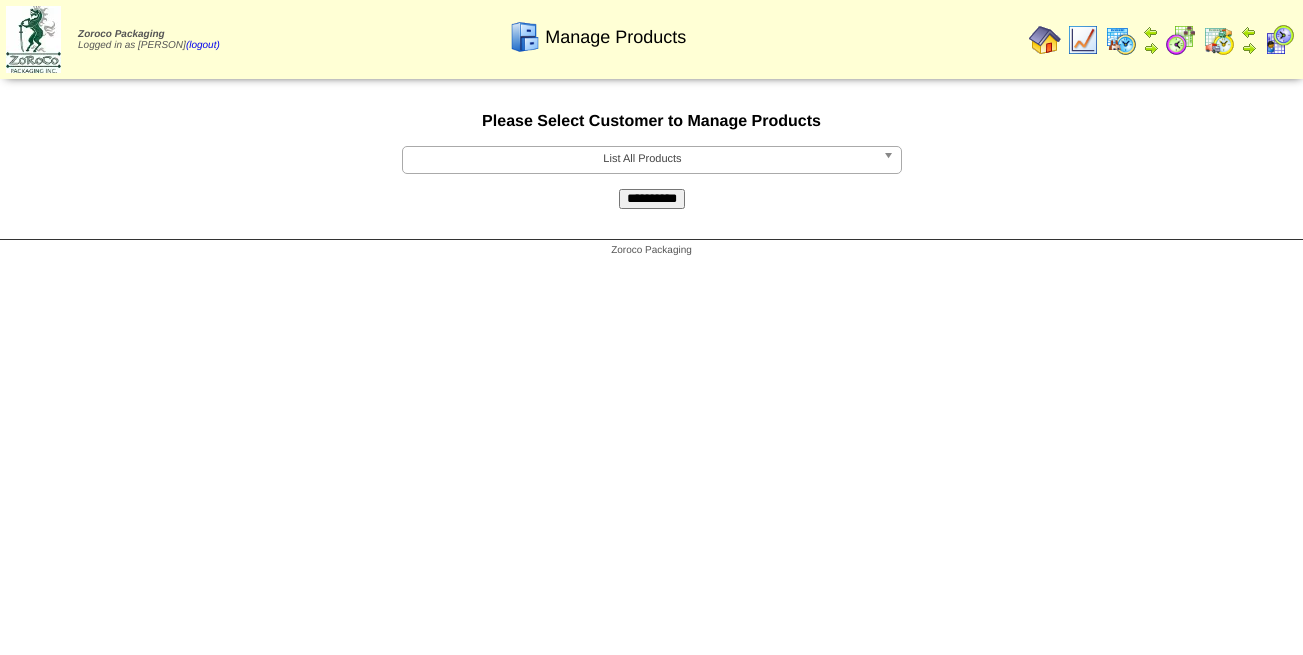 scroll, scrollTop: 0, scrollLeft: 0, axis: both 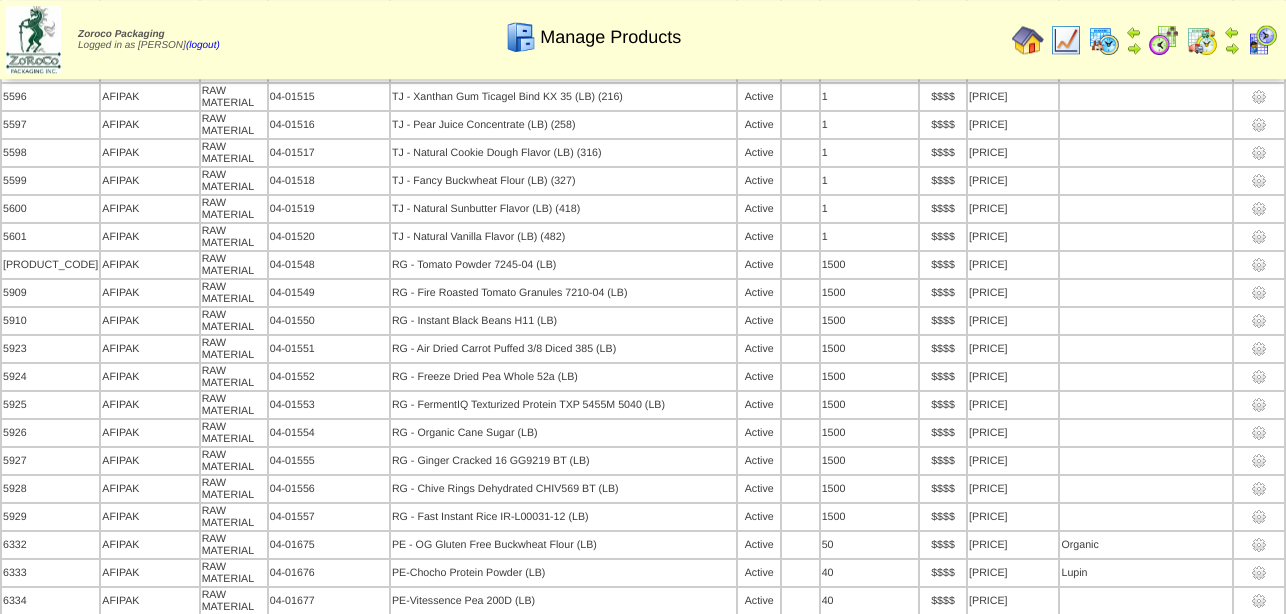 click at bounding box center (1028, 40) 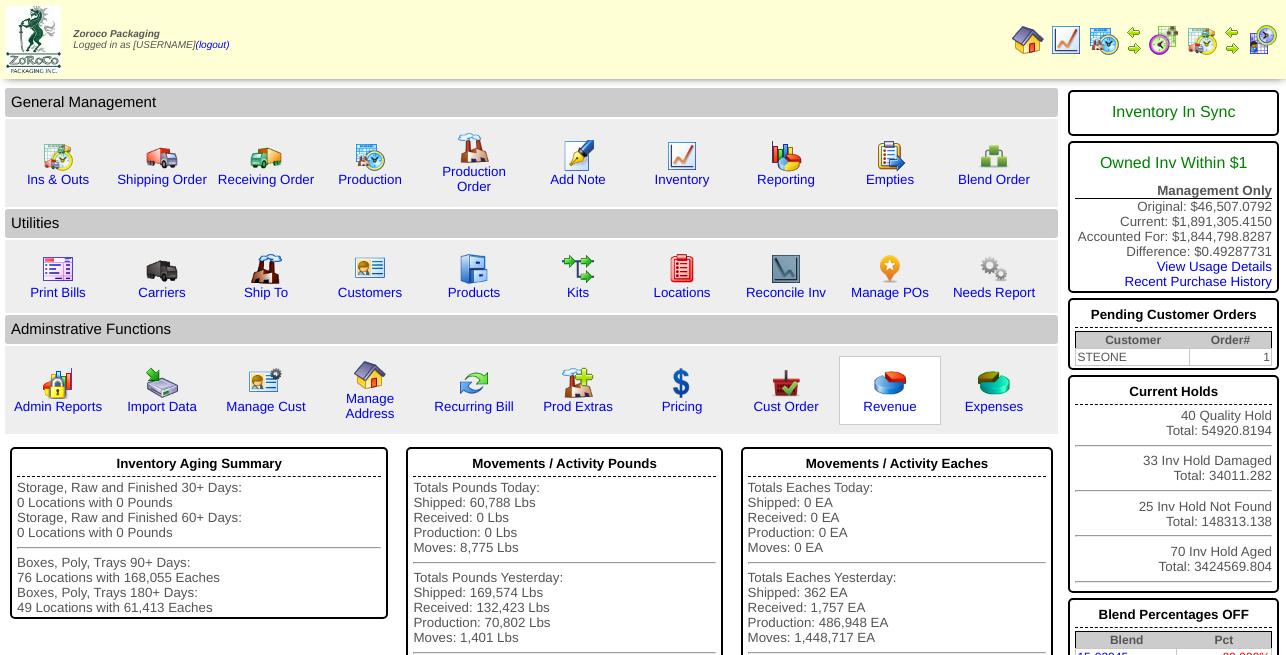 scroll, scrollTop: 0, scrollLeft: 0, axis: both 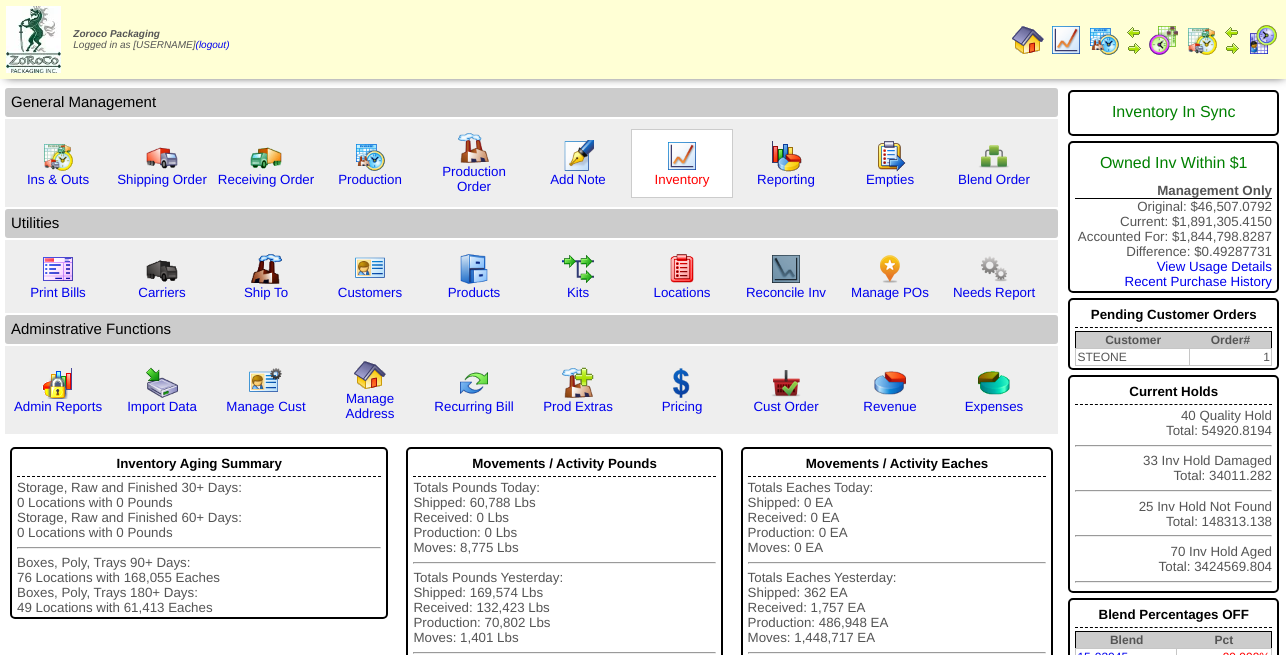 click on "Inventory" at bounding box center (682, 179) 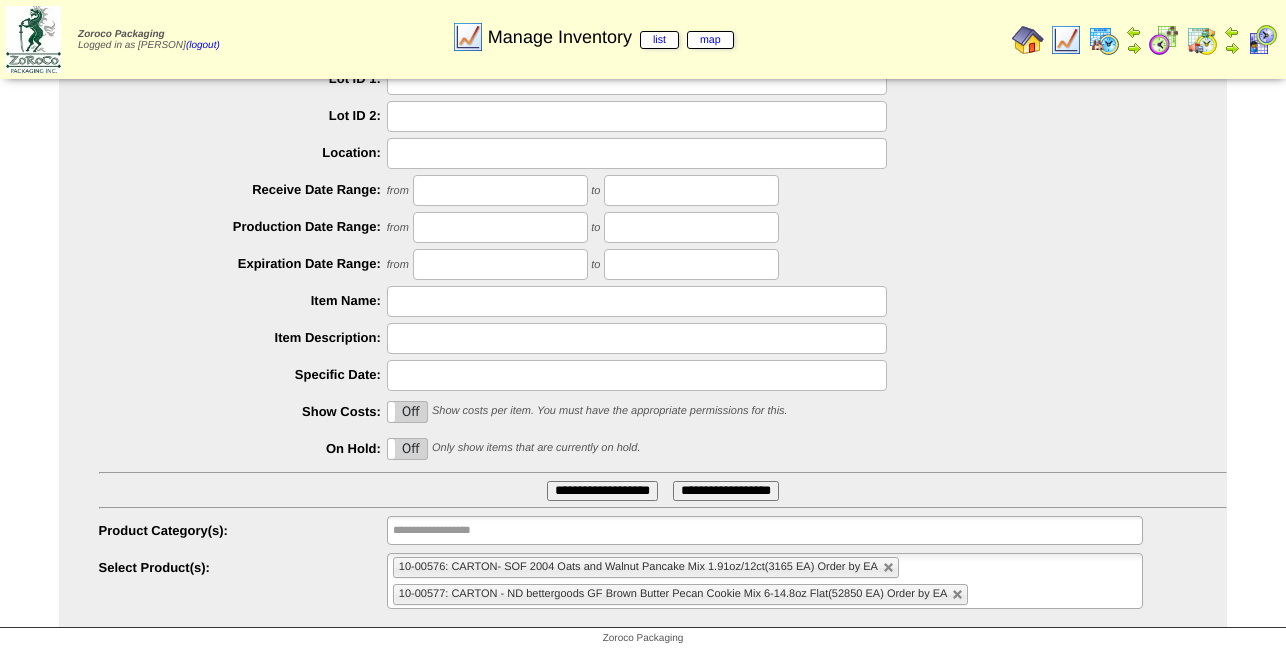 scroll, scrollTop: 0, scrollLeft: 0, axis: both 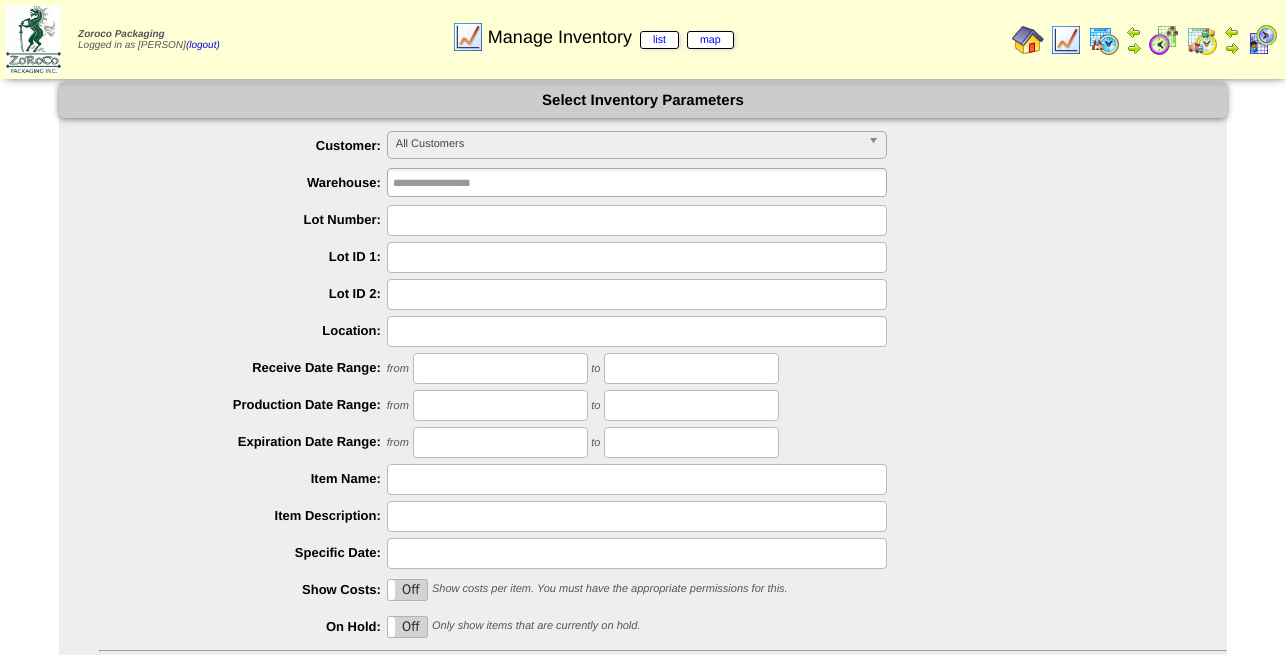 click on "**********" at bounding box center [457, 182] 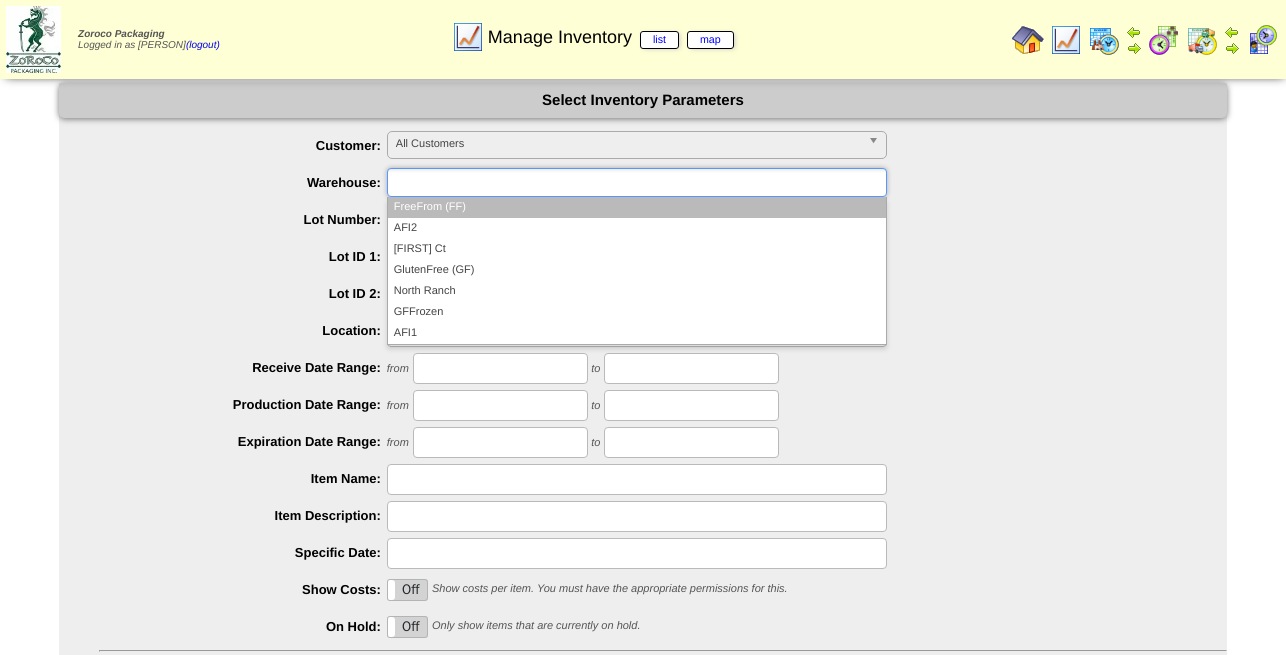 click on "FreeFrom (FF)" at bounding box center [637, 207] 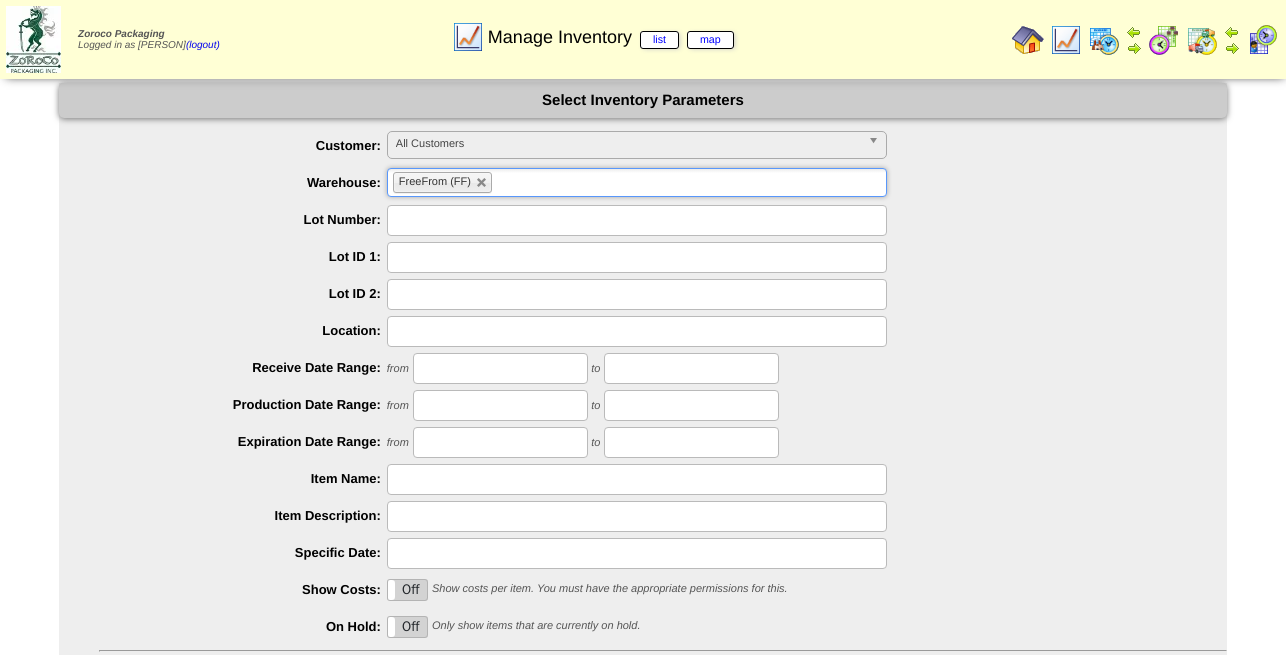 scroll, scrollTop: 182, scrollLeft: 0, axis: vertical 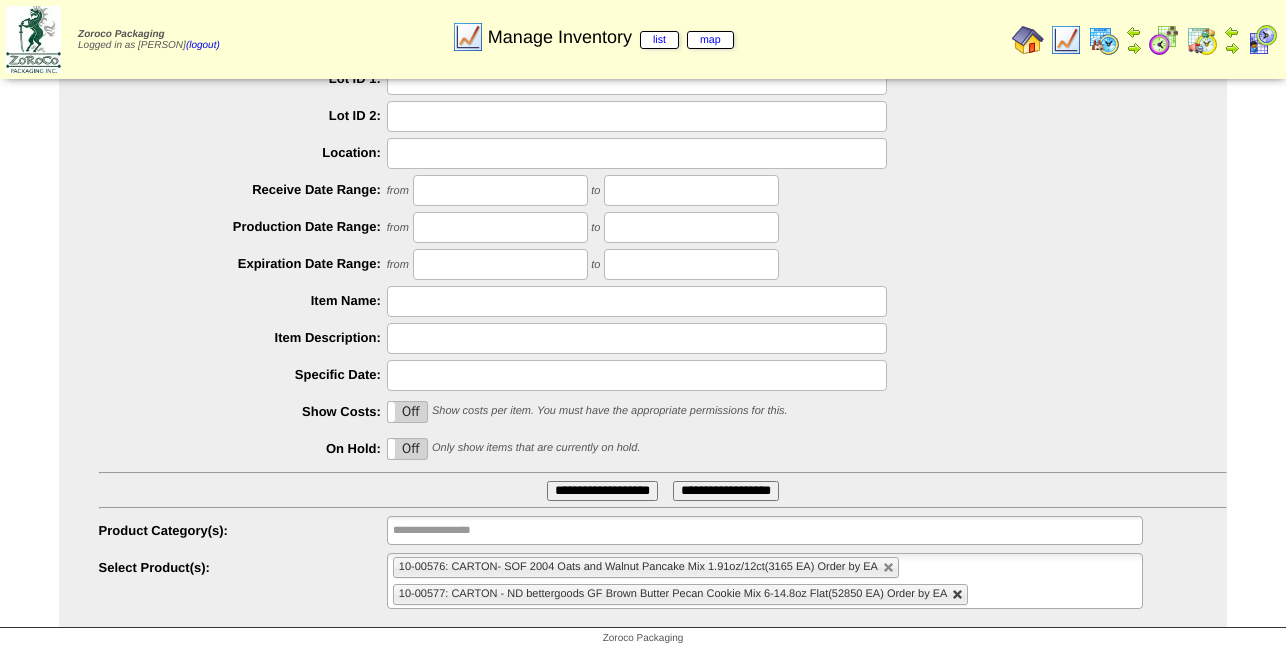 click at bounding box center [958, 595] 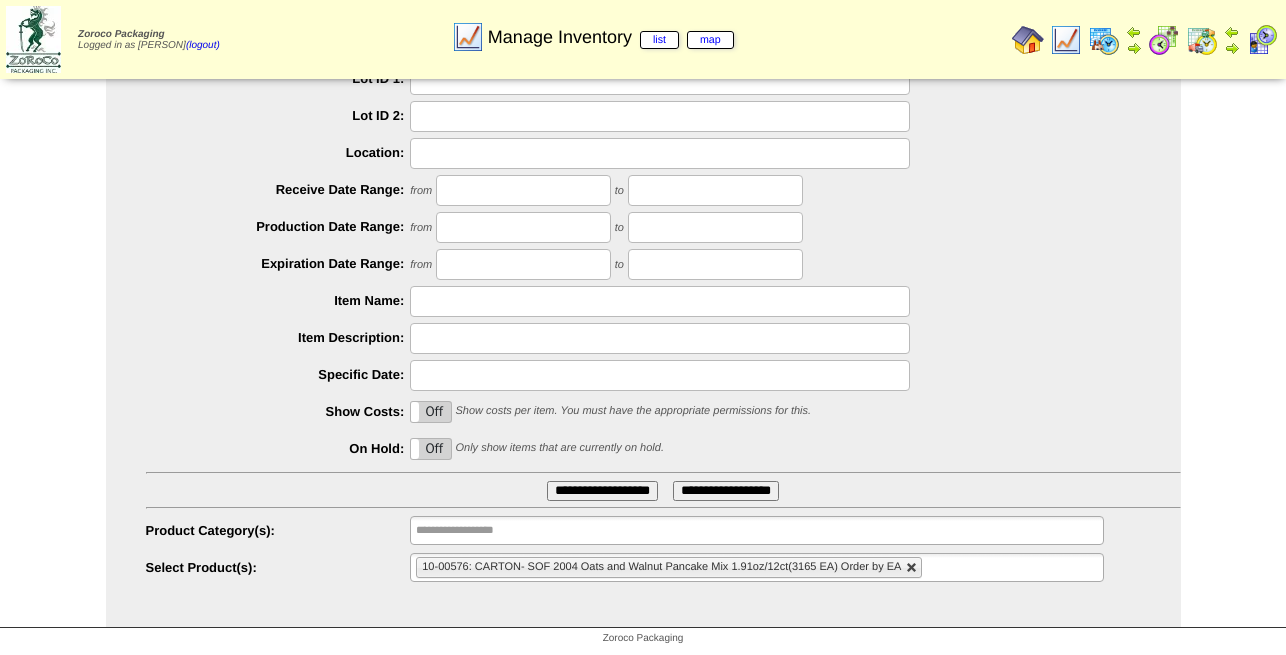 click at bounding box center (912, 568) 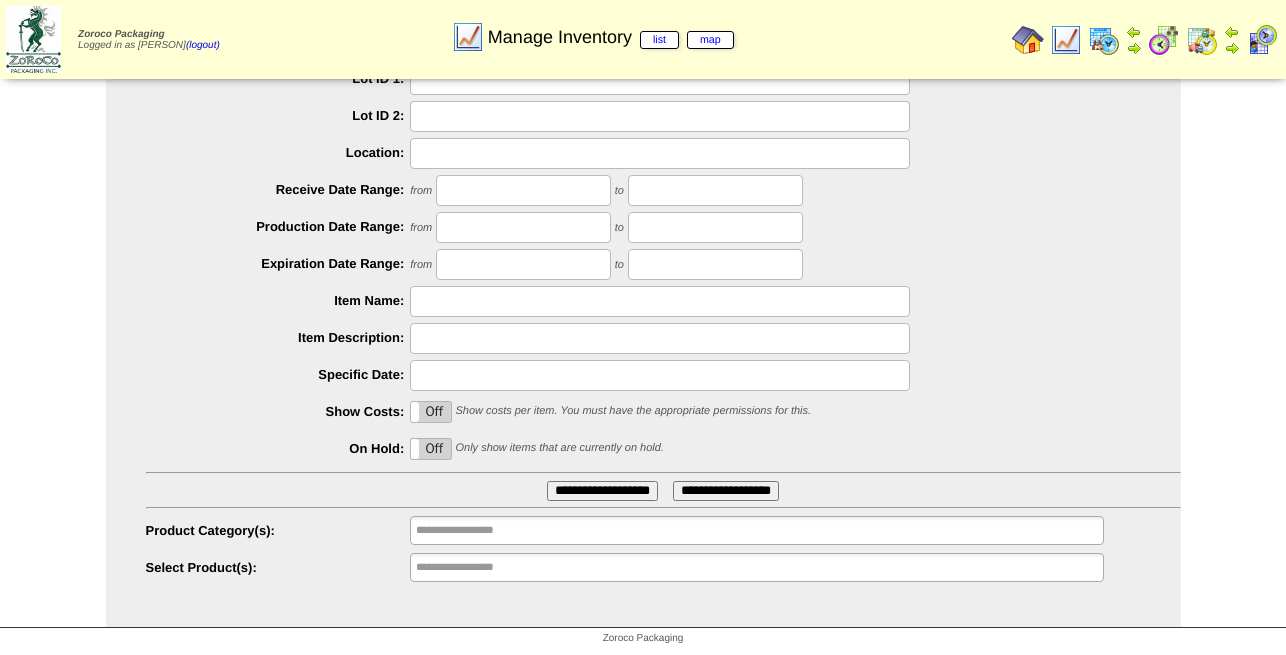 click on "**********" at bounding box center [756, 567] 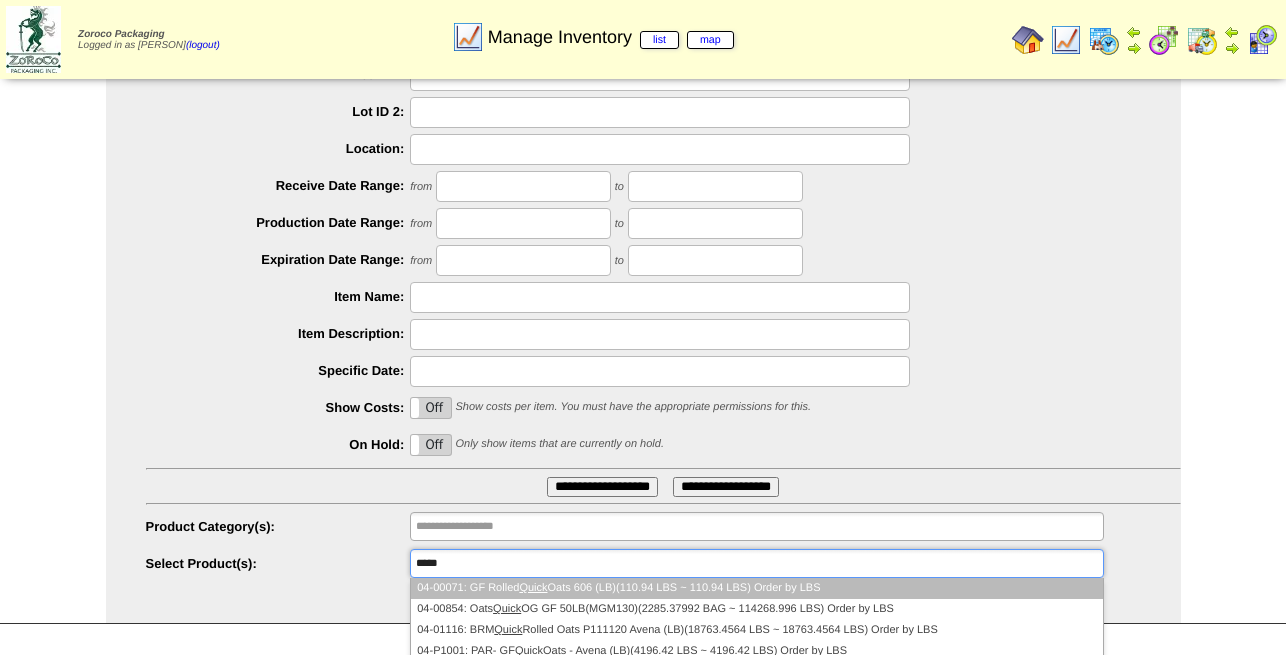 type on "*****" 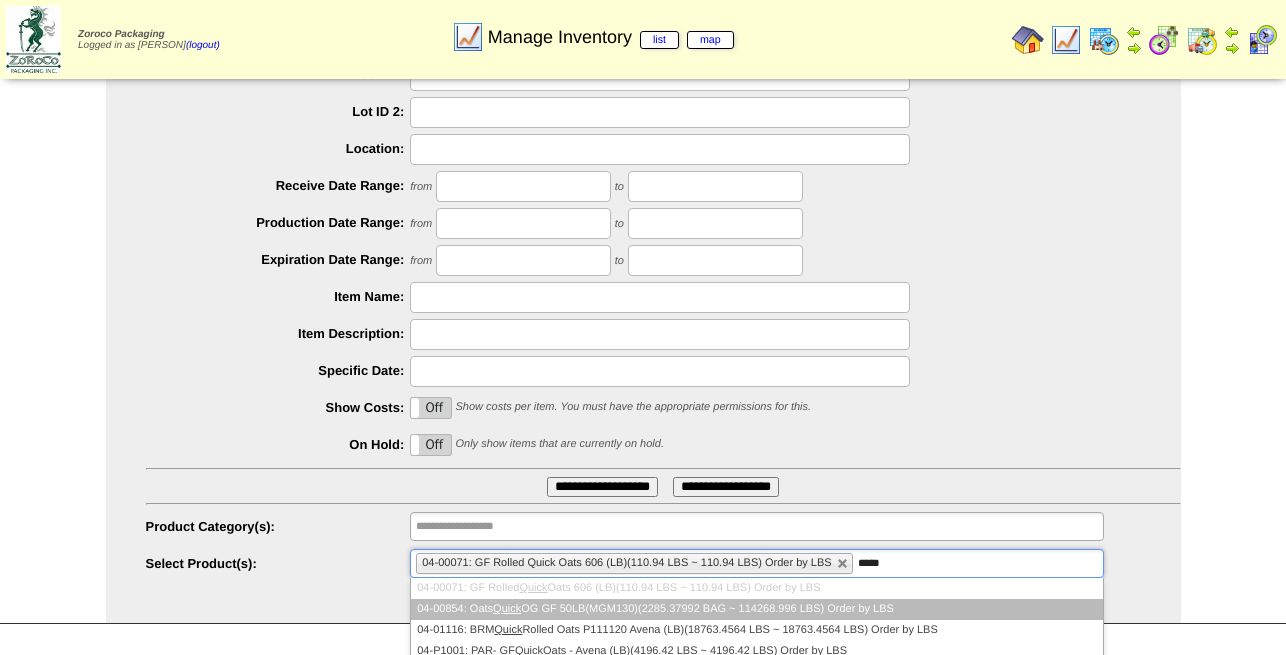 type on "*****" 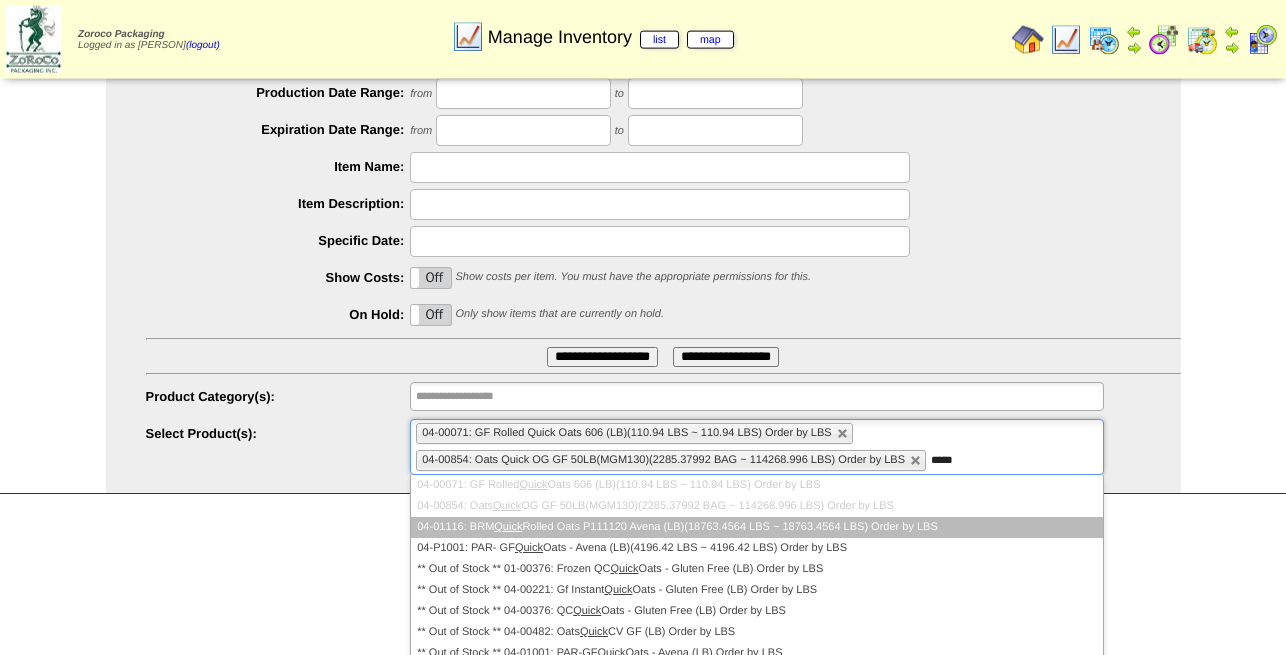 scroll, scrollTop: 375, scrollLeft: 0, axis: vertical 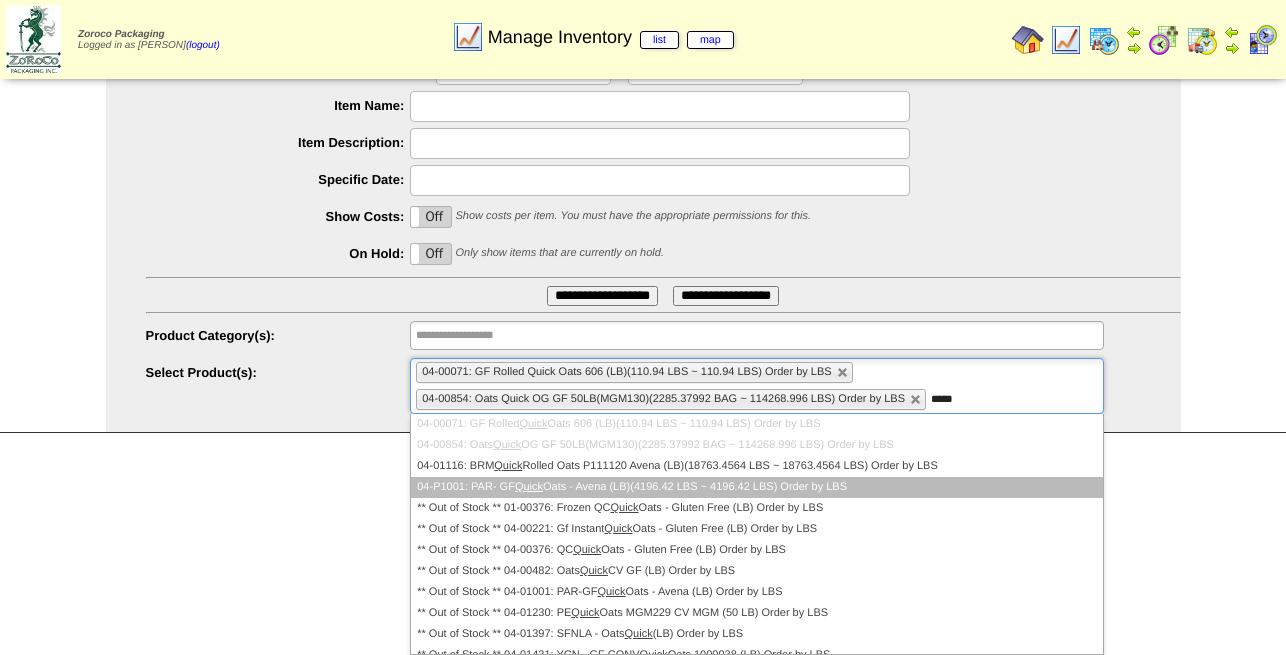 type on "*****" 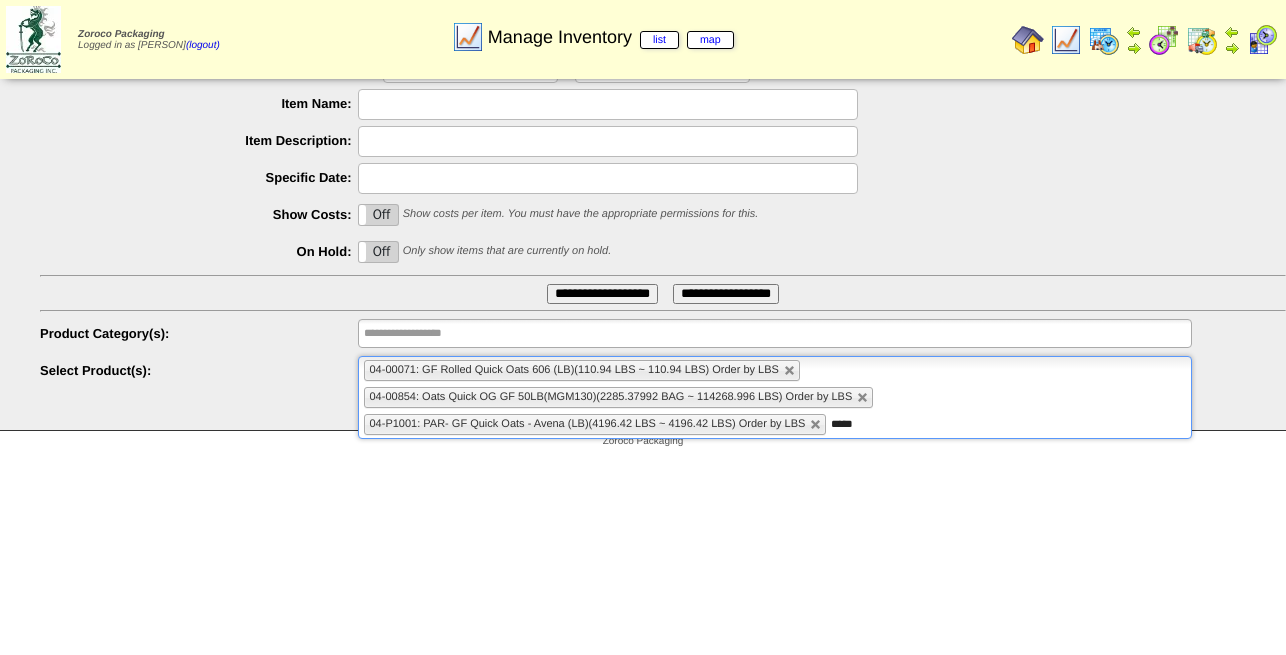 type 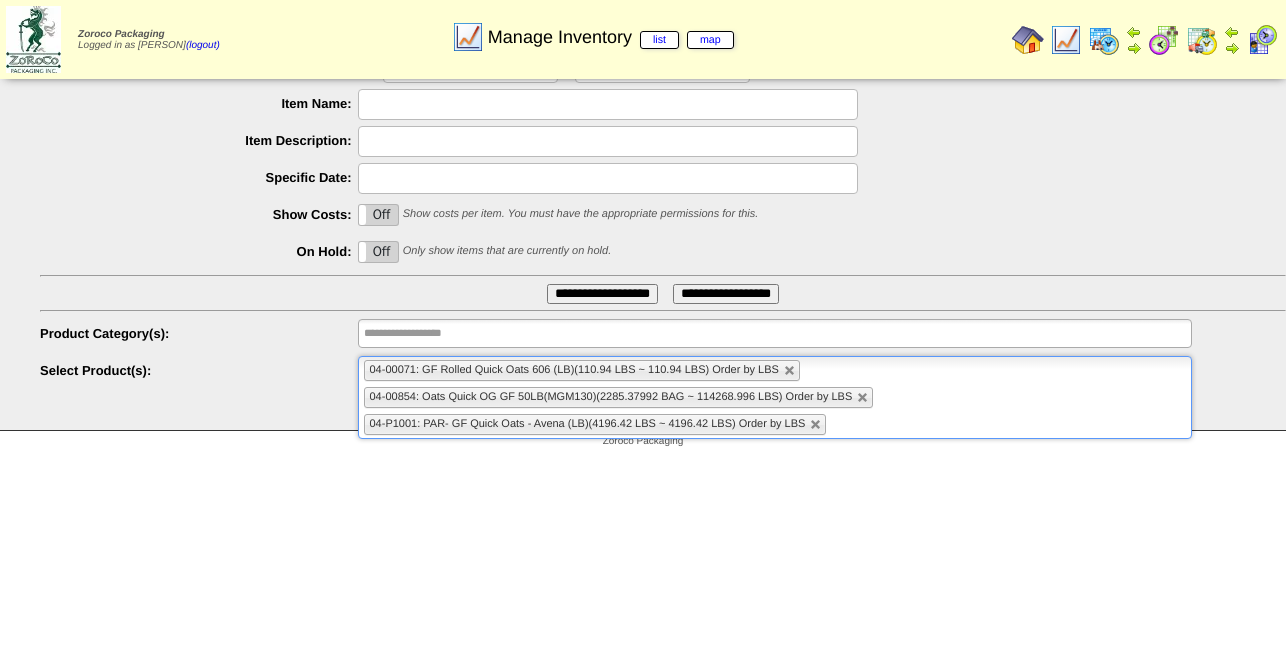 scroll, scrollTop: 182, scrollLeft: 0, axis: vertical 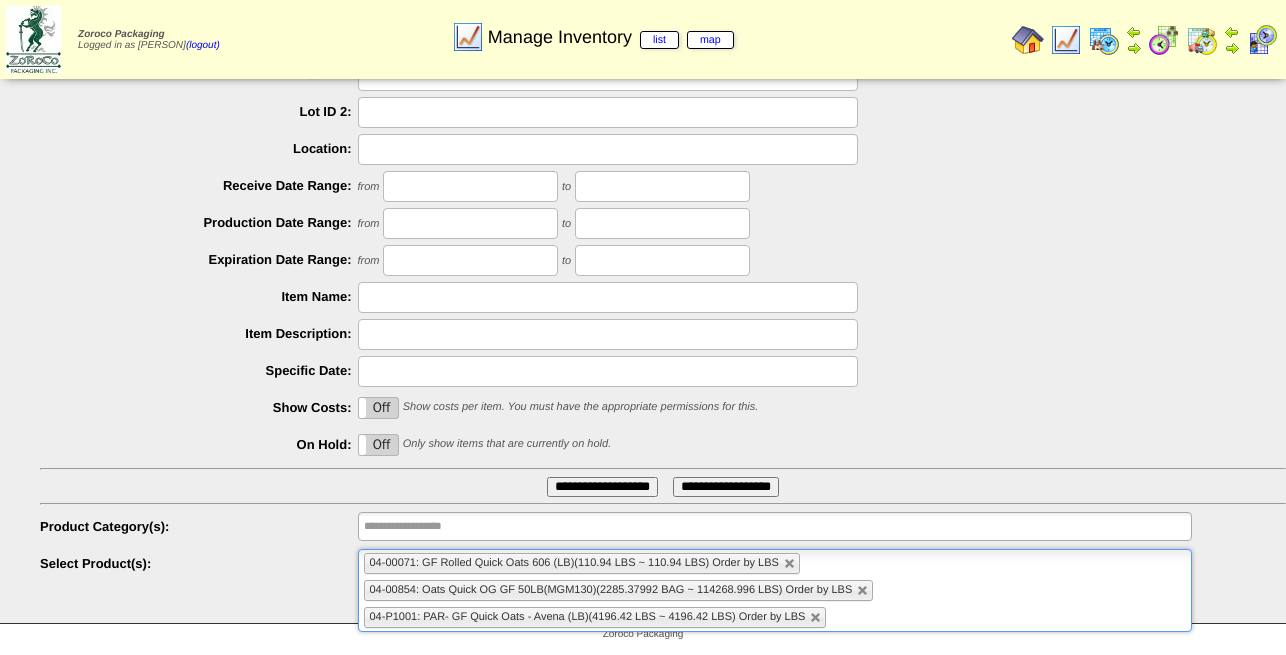click on "**********" at bounding box center [602, 487] 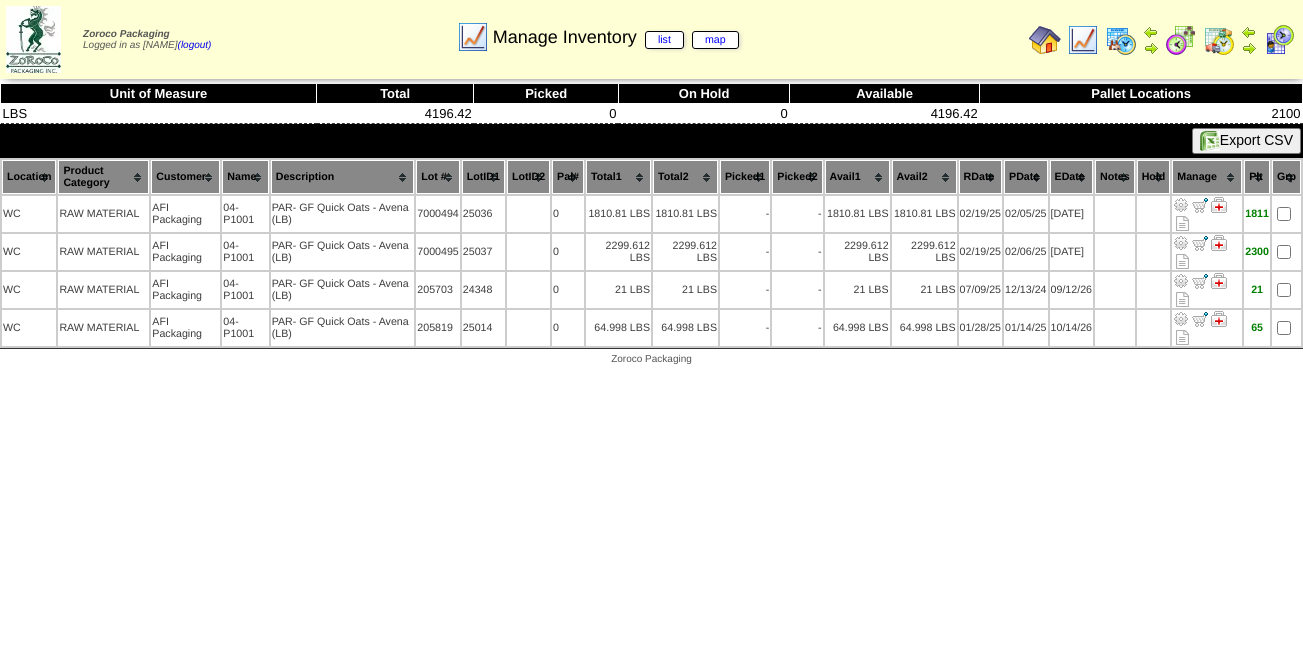 scroll, scrollTop: 0, scrollLeft: 0, axis: both 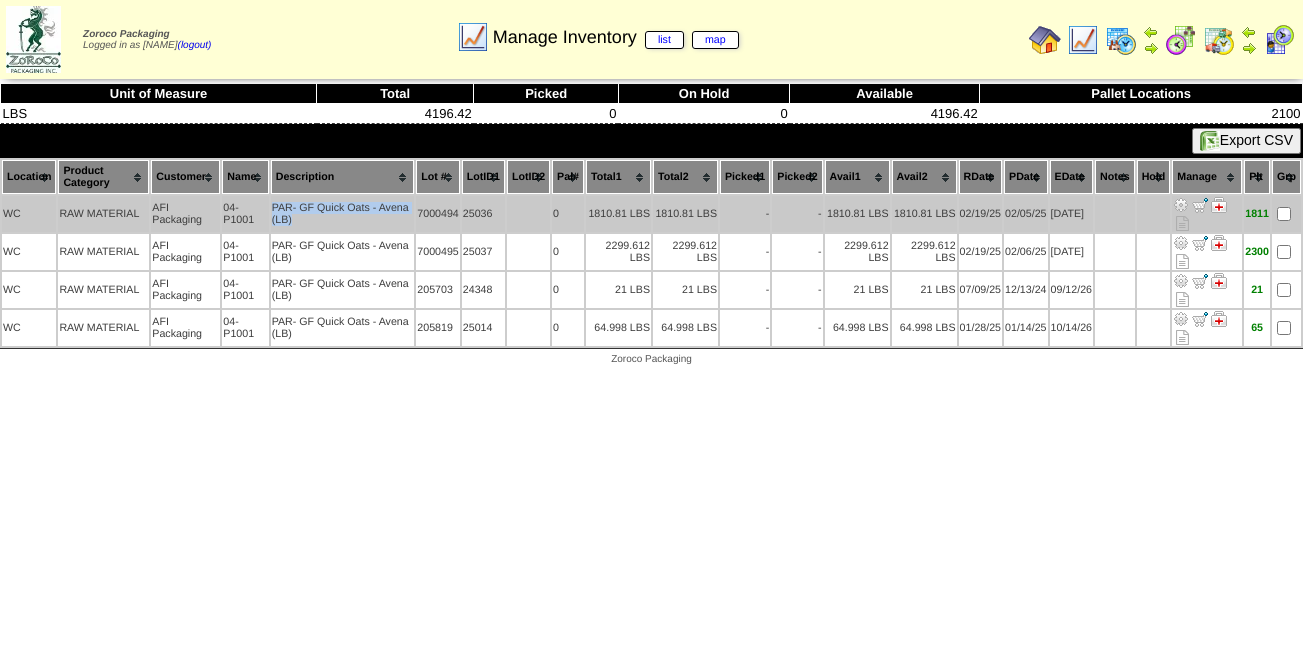 drag, startPoint x: 306, startPoint y: 228, endPoint x: 274, endPoint y: 213, distance: 35.341194 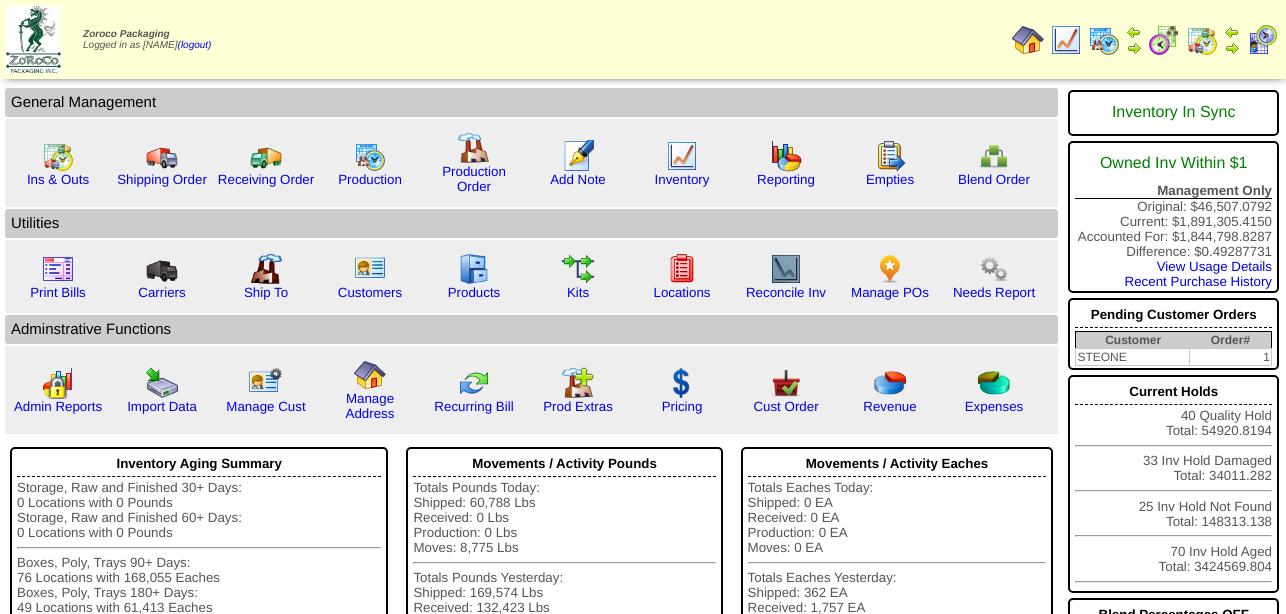 scroll, scrollTop: 0, scrollLeft: 0, axis: both 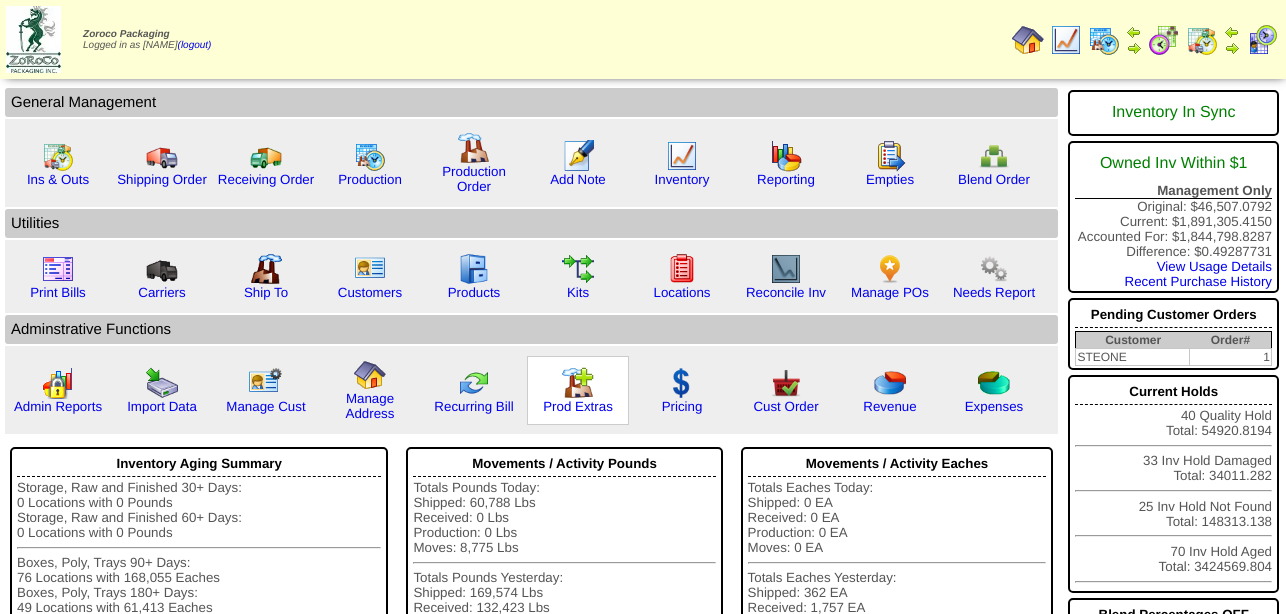 click at bounding box center (578, 383) 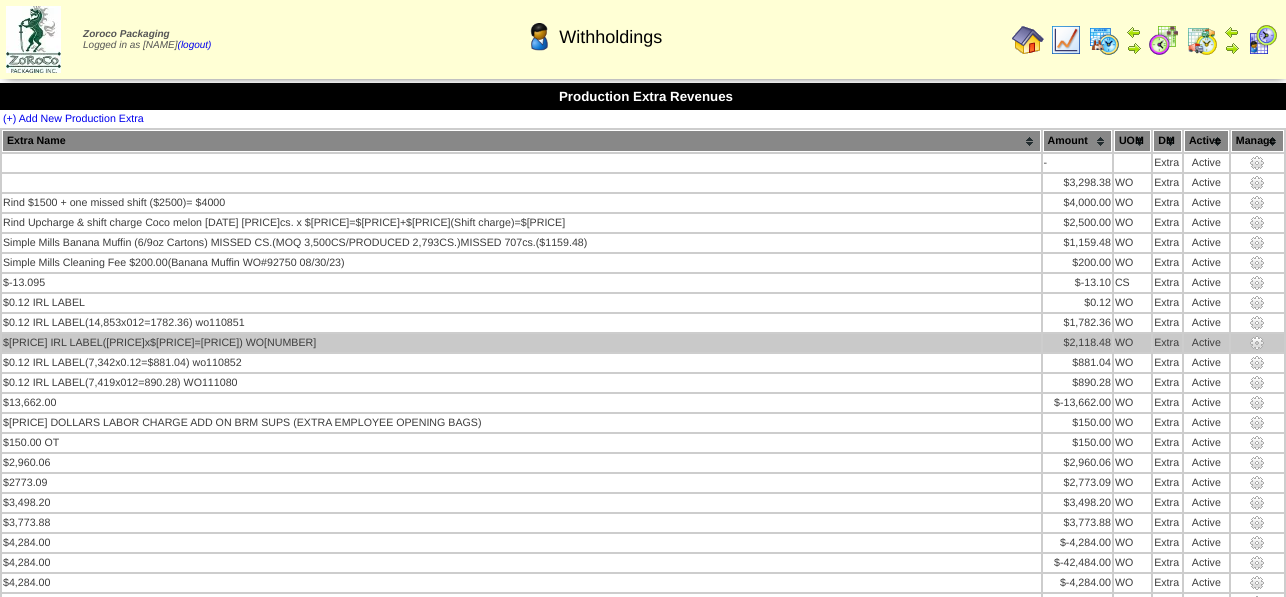 scroll, scrollTop: 0, scrollLeft: 0, axis: both 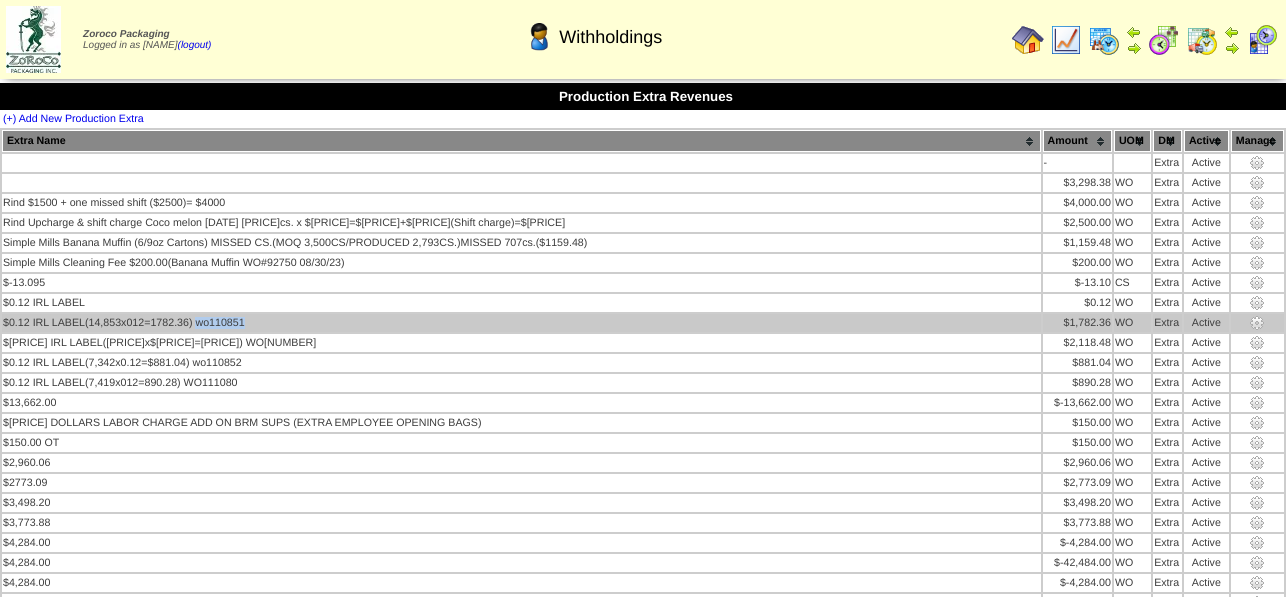 drag, startPoint x: 247, startPoint y: 326, endPoint x: 199, endPoint y: 329, distance: 48.09366 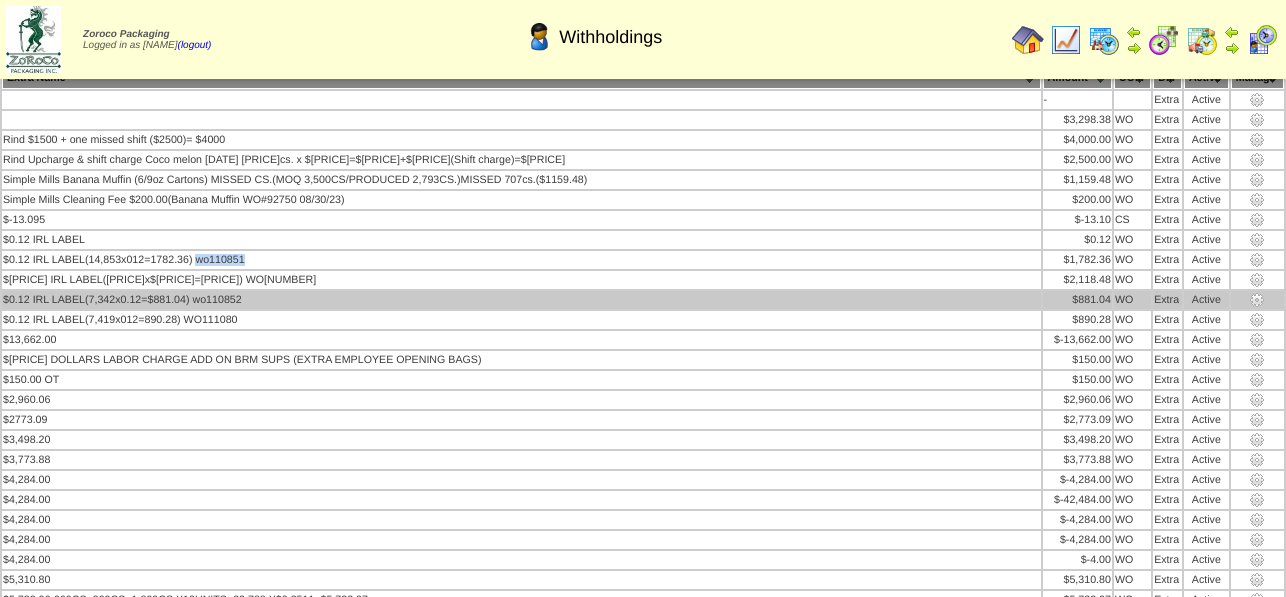 scroll, scrollTop: 102, scrollLeft: 0, axis: vertical 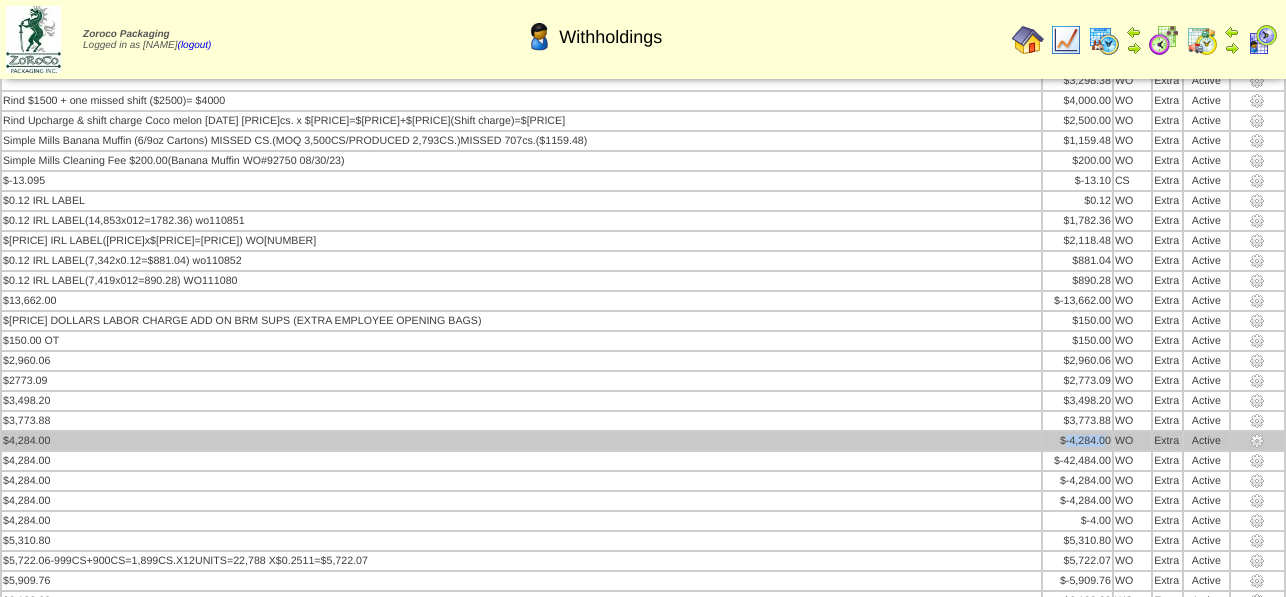 drag, startPoint x: 1065, startPoint y: 447, endPoint x: 1106, endPoint y: 440, distance: 41.59327 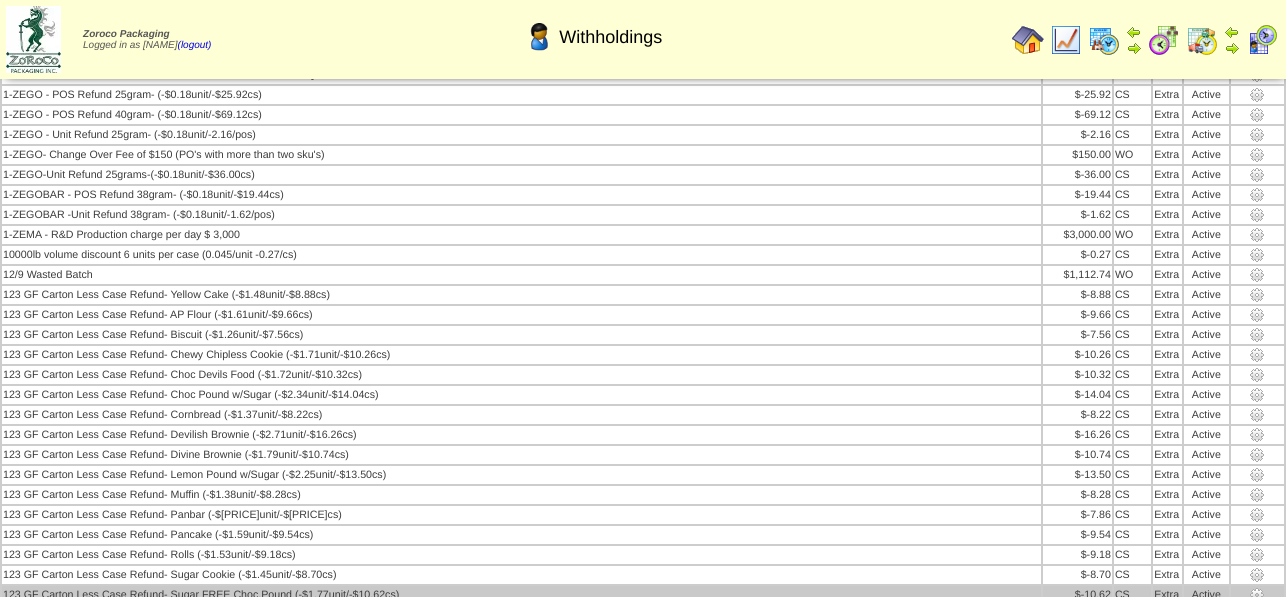 scroll, scrollTop: 3366, scrollLeft: 0, axis: vertical 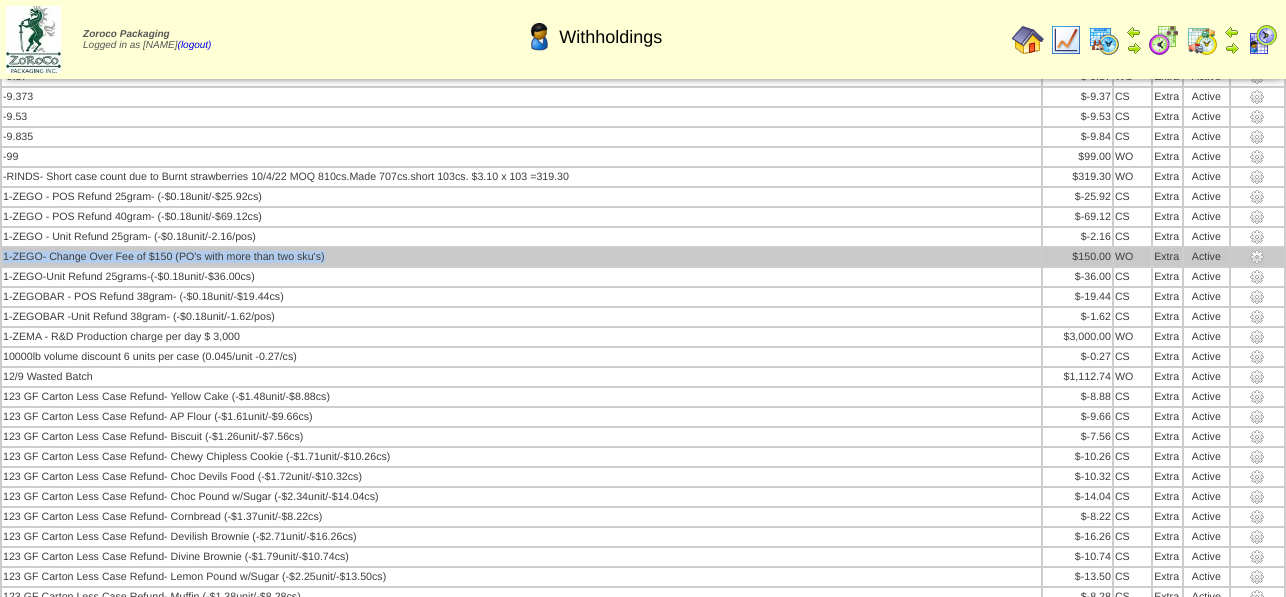 drag, startPoint x: 337, startPoint y: 259, endPoint x: 4, endPoint y: 263, distance: 333.02402 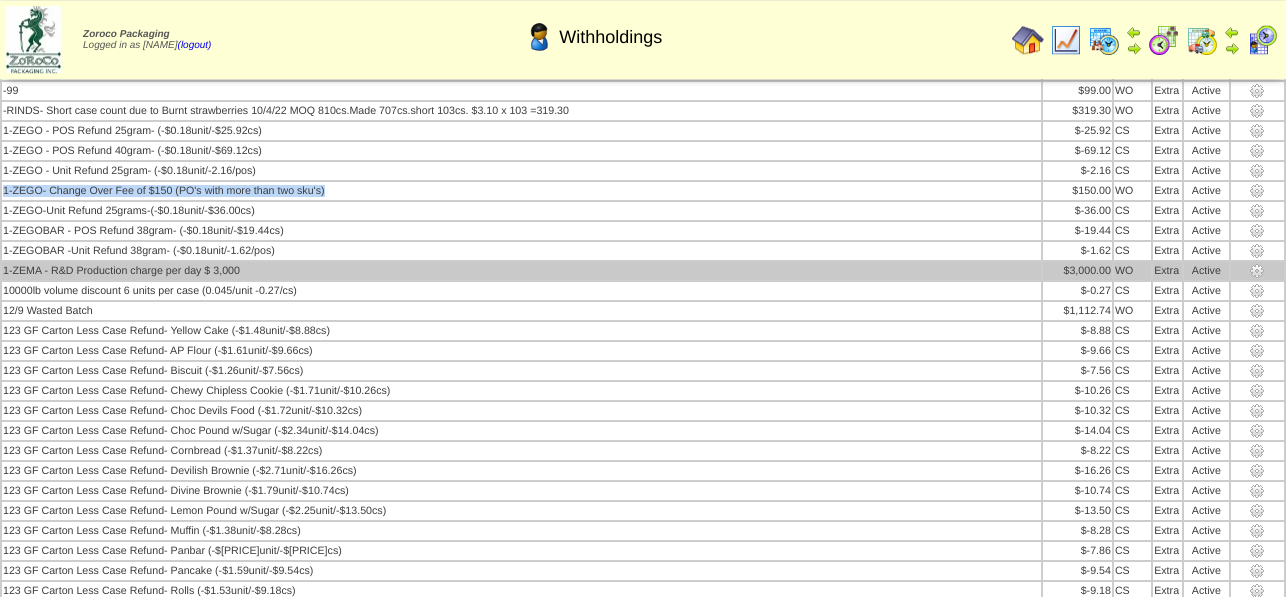 scroll, scrollTop: 3468, scrollLeft: 0, axis: vertical 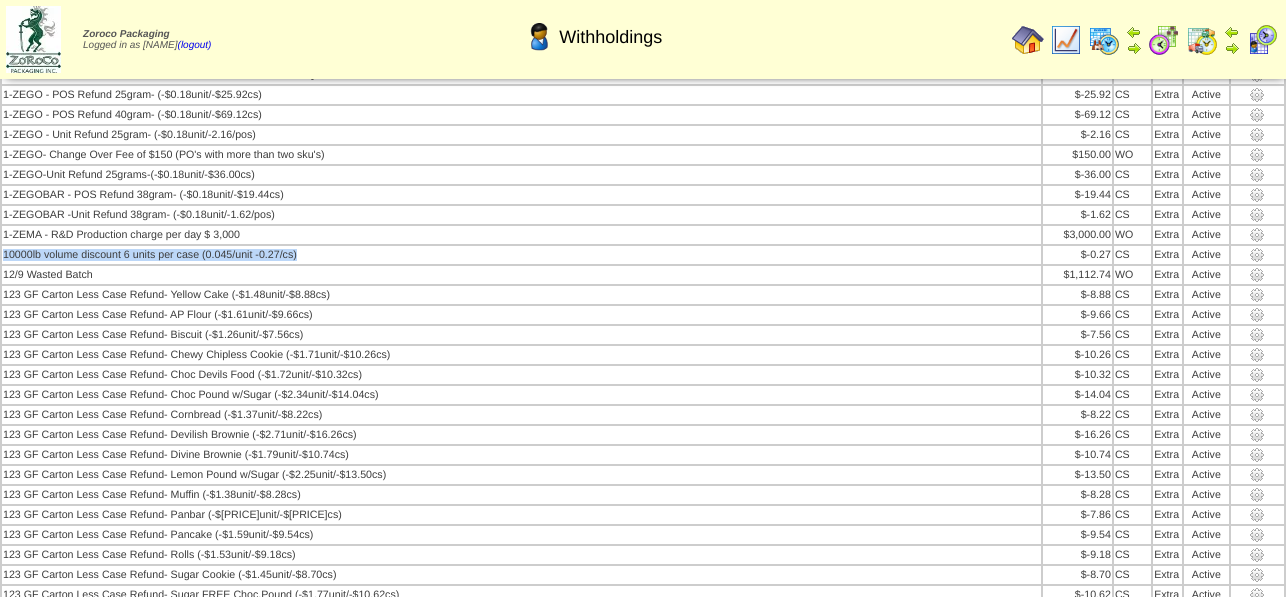 drag, startPoint x: 322, startPoint y: 260, endPoint x: 1, endPoint y: 263, distance: 321.014 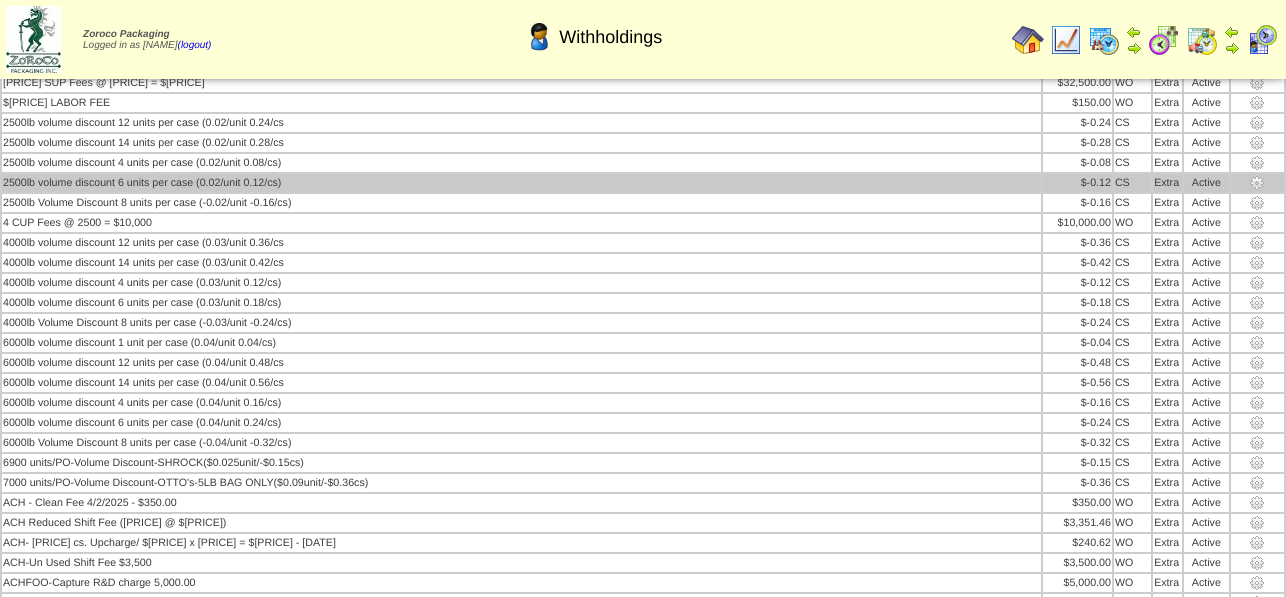 scroll, scrollTop: 4182, scrollLeft: 0, axis: vertical 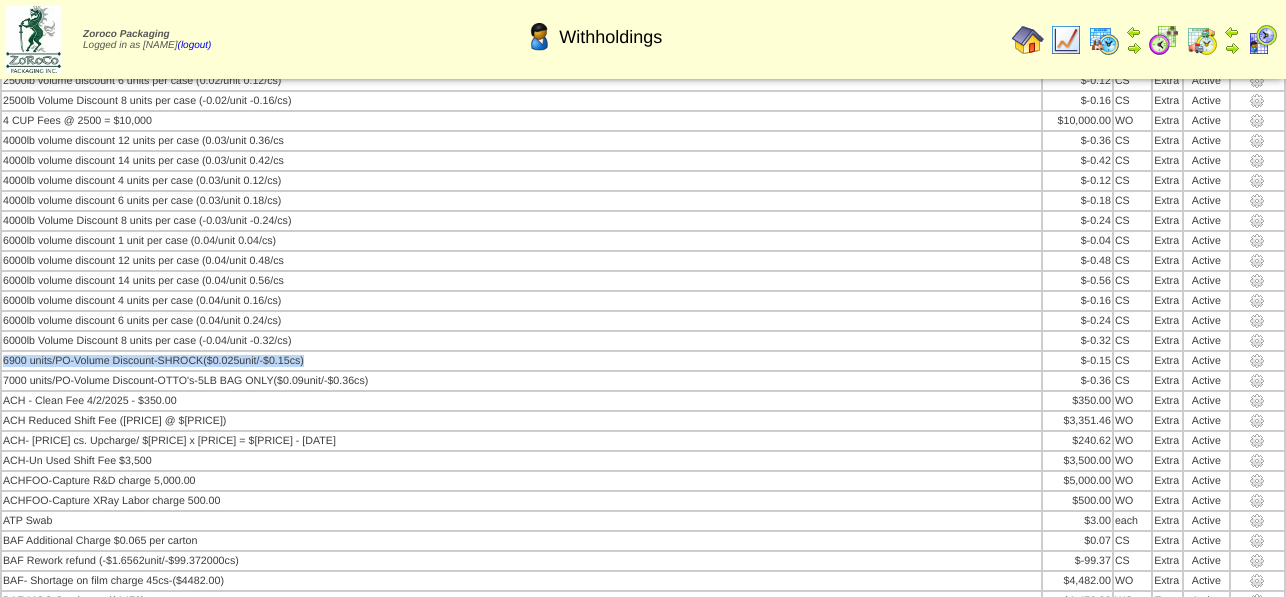 drag, startPoint x: 316, startPoint y: 363, endPoint x: -63, endPoint y: 364, distance: 379.0013 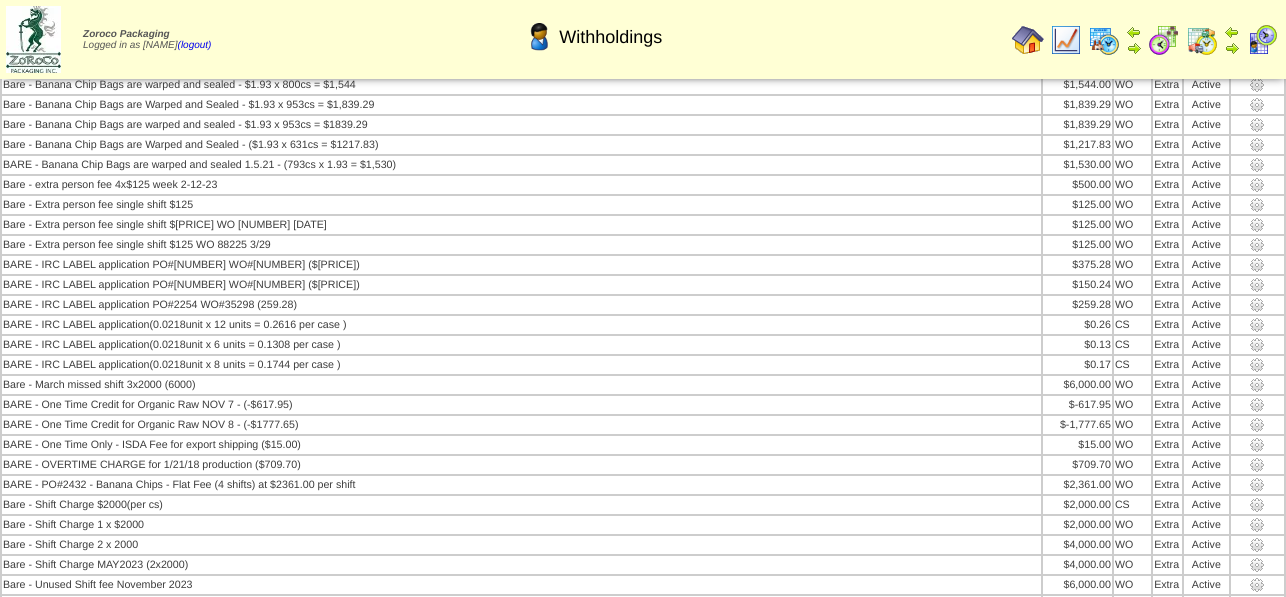 scroll, scrollTop: 5406, scrollLeft: 0, axis: vertical 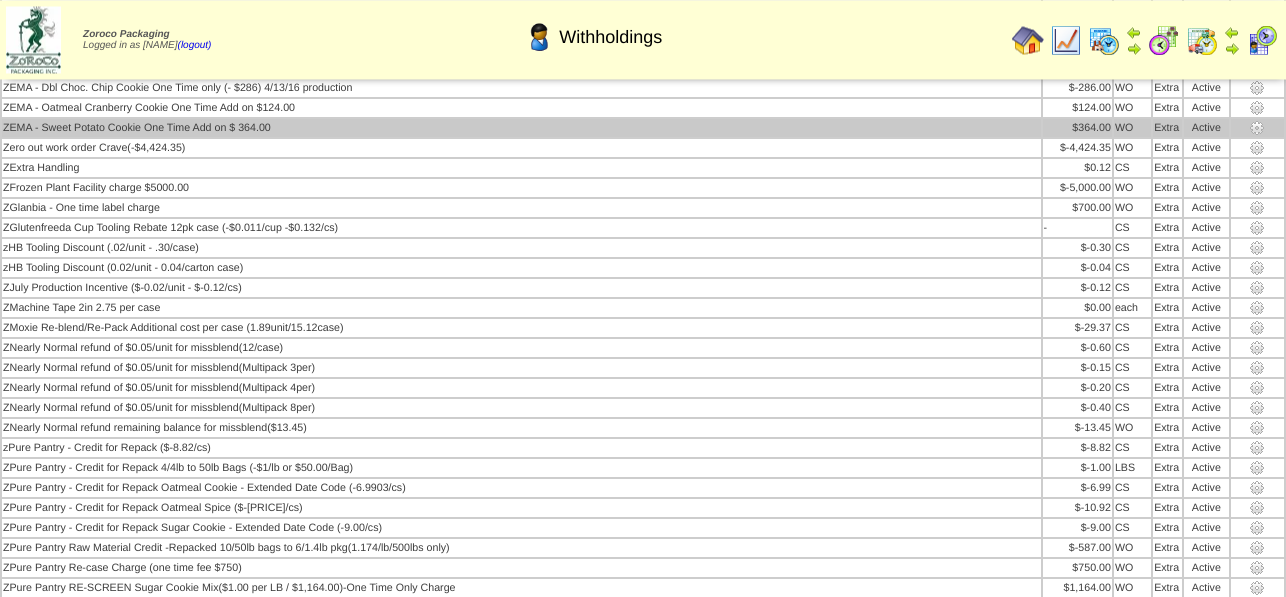 click on "ZEMA - Sweet Potato Cookie One Time Add on $ 364.00" at bounding box center (521, 128) 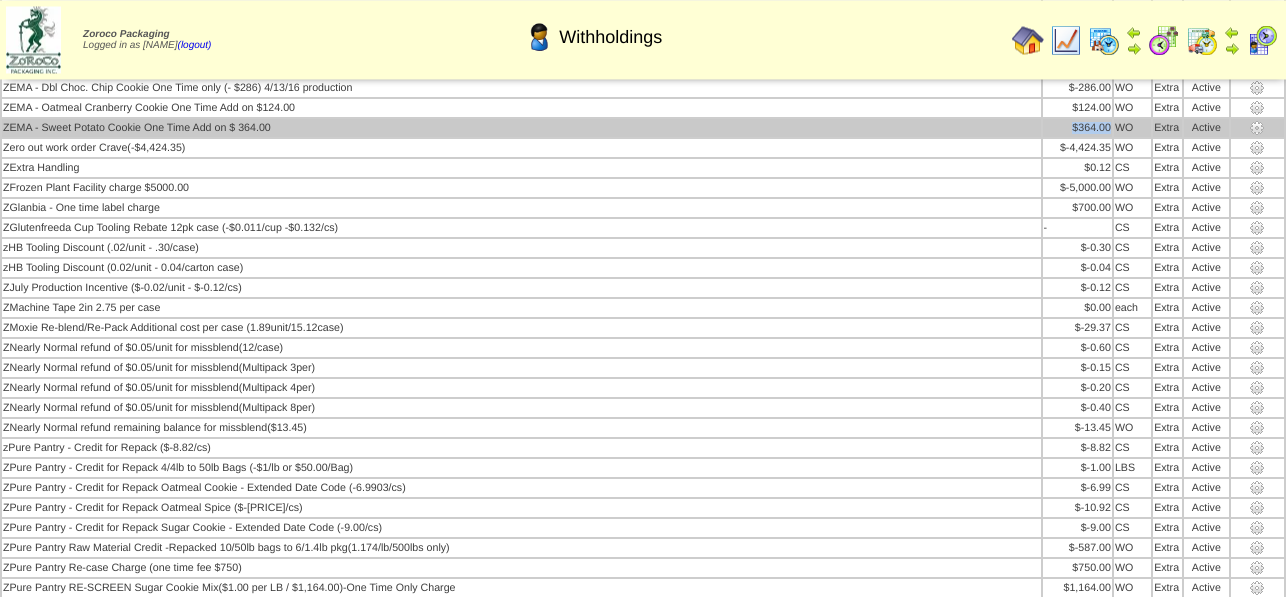 drag, startPoint x: 1072, startPoint y: 132, endPoint x: 1111, endPoint y: 134, distance: 39.051247 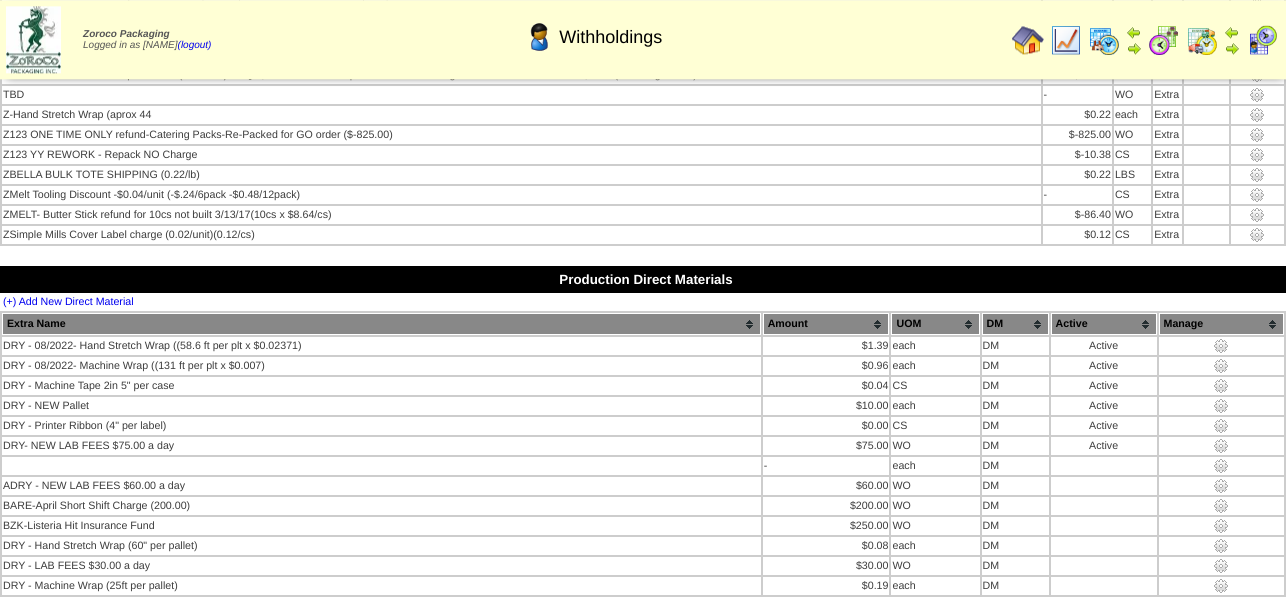 scroll, scrollTop: 30521, scrollLeft: 0, axis: vertical 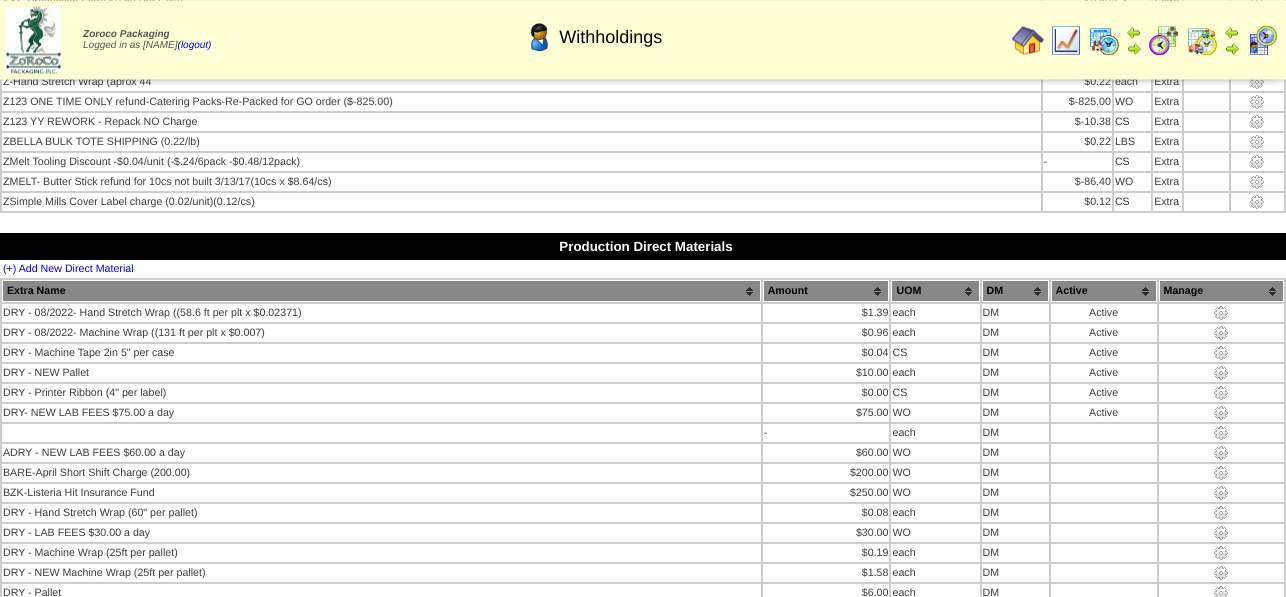 click at bounding box center (1104, 40) 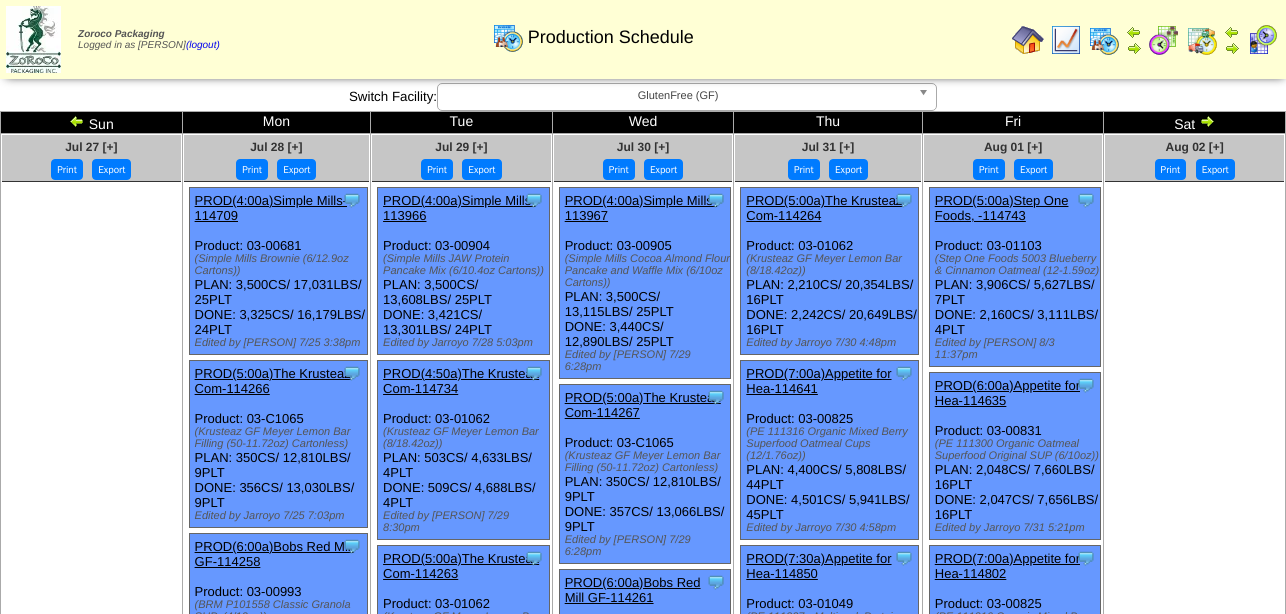 scroll, scrollTop: 0, scrollLeft: 0, axis: both 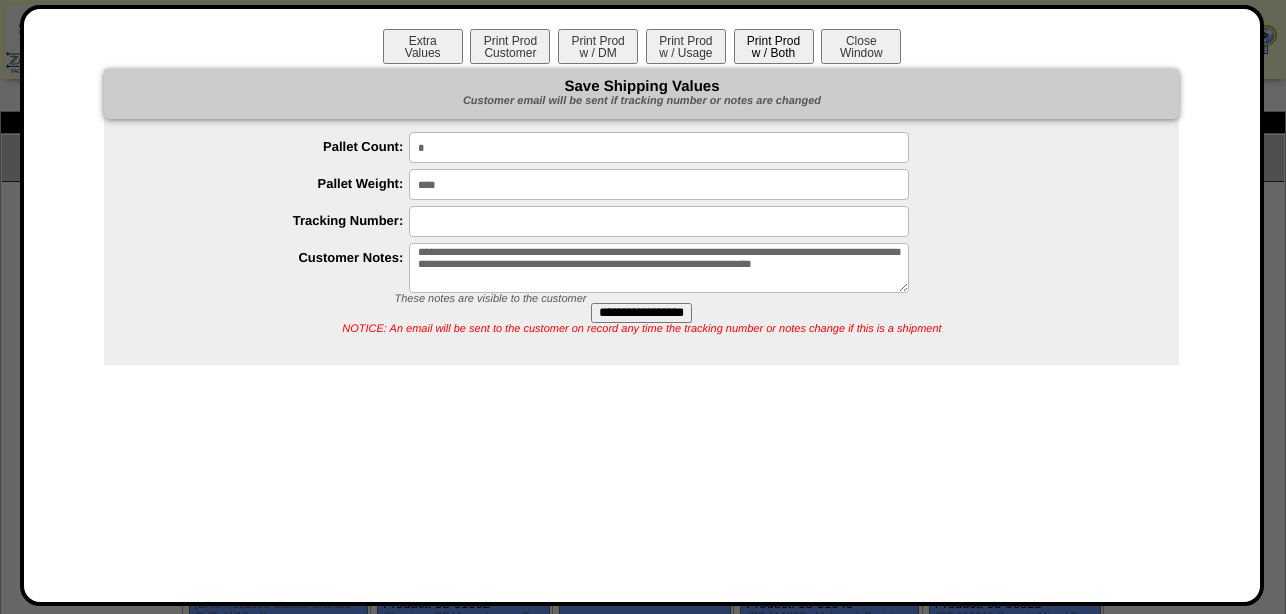 click on "Print Prod w / Both" at bounding box center [774, 46] 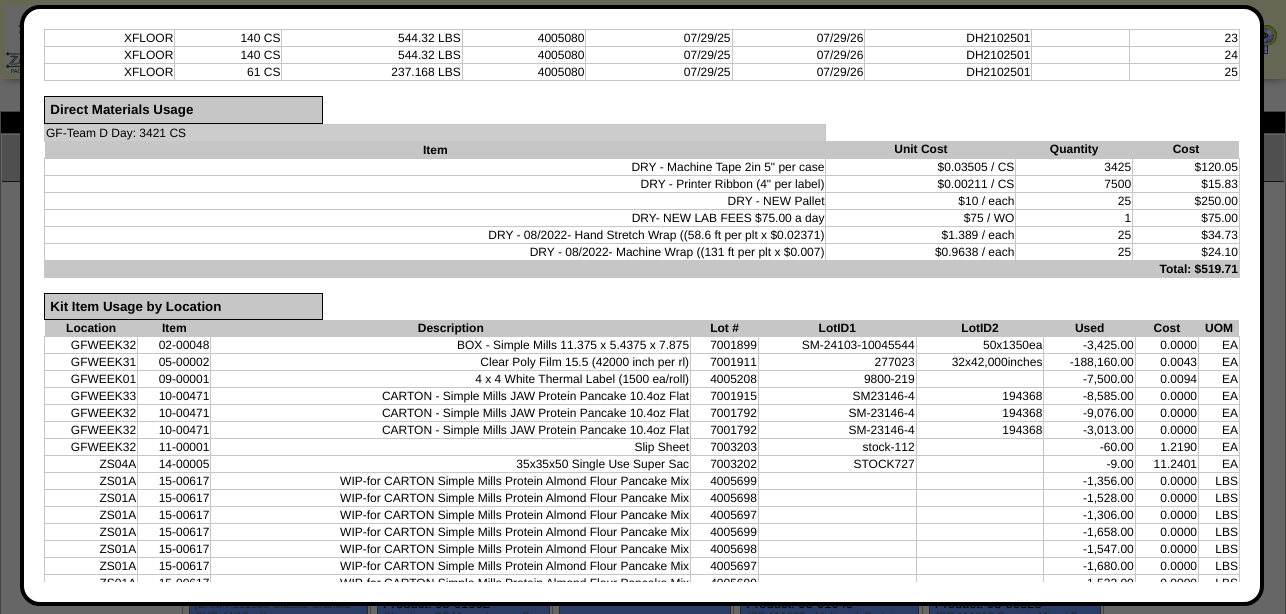 scroll, scrollTop: 1080, scrollLeft: 0, axis: vertical 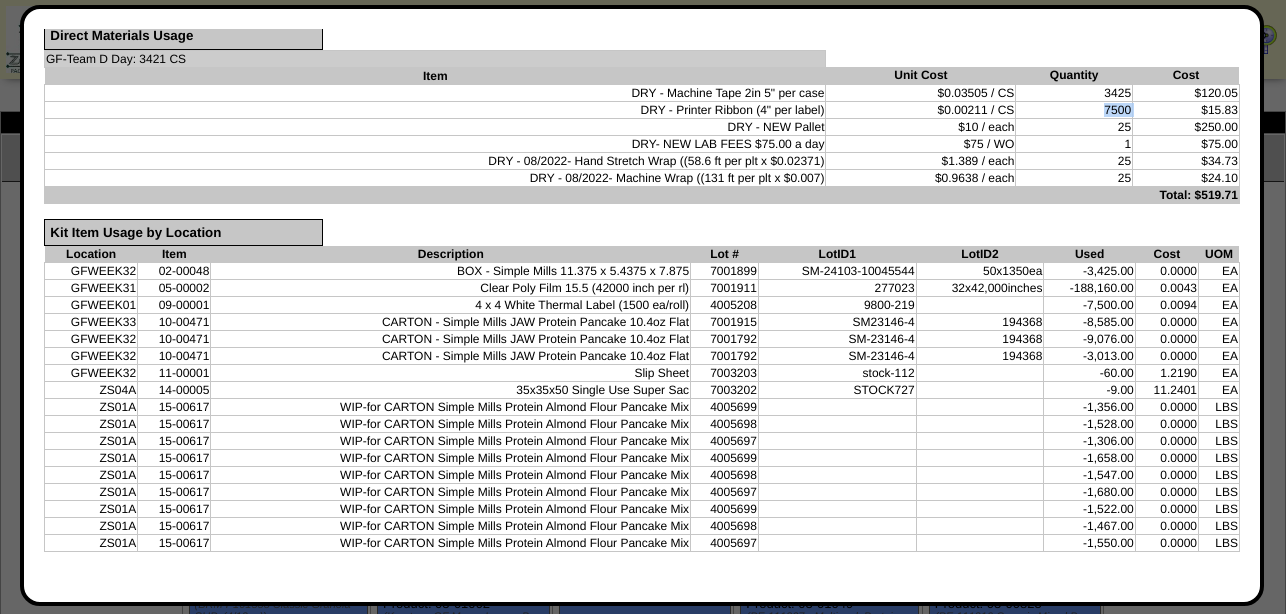 drag, startPoint x: 1079, startPoint y: 163, endPoint x: 1119, endPoint y: 161, distance: 40.04997 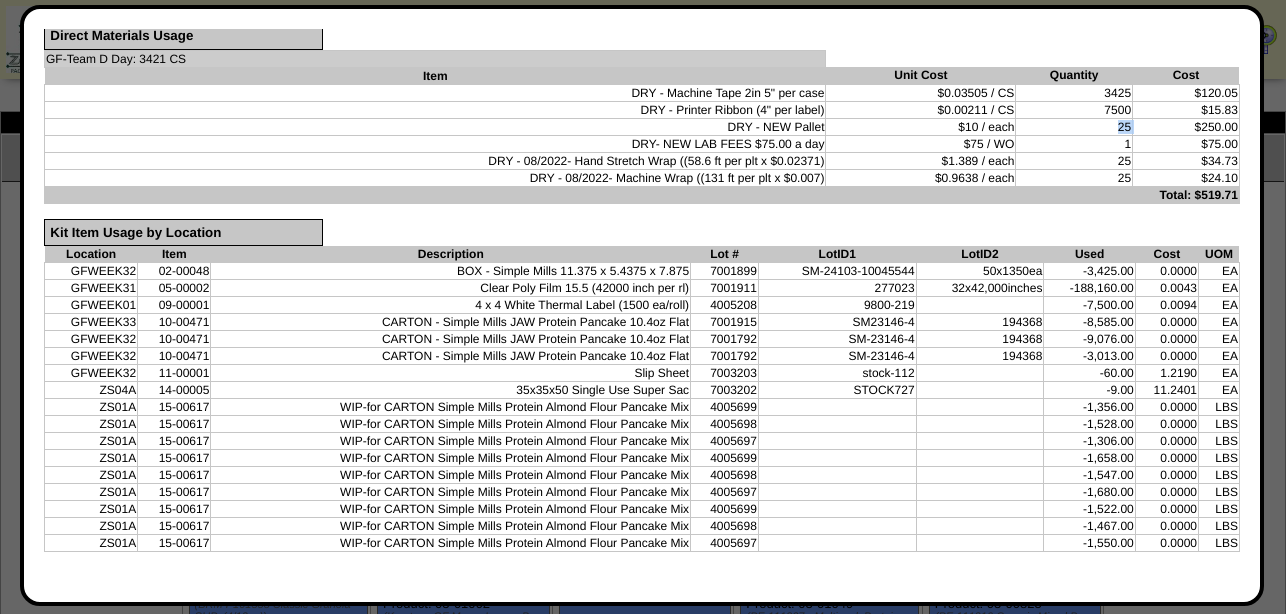 drag, startPoint x: 1094, startPoint y: 176, endPoint x: 1121, endPoint y: 176, distance: 27 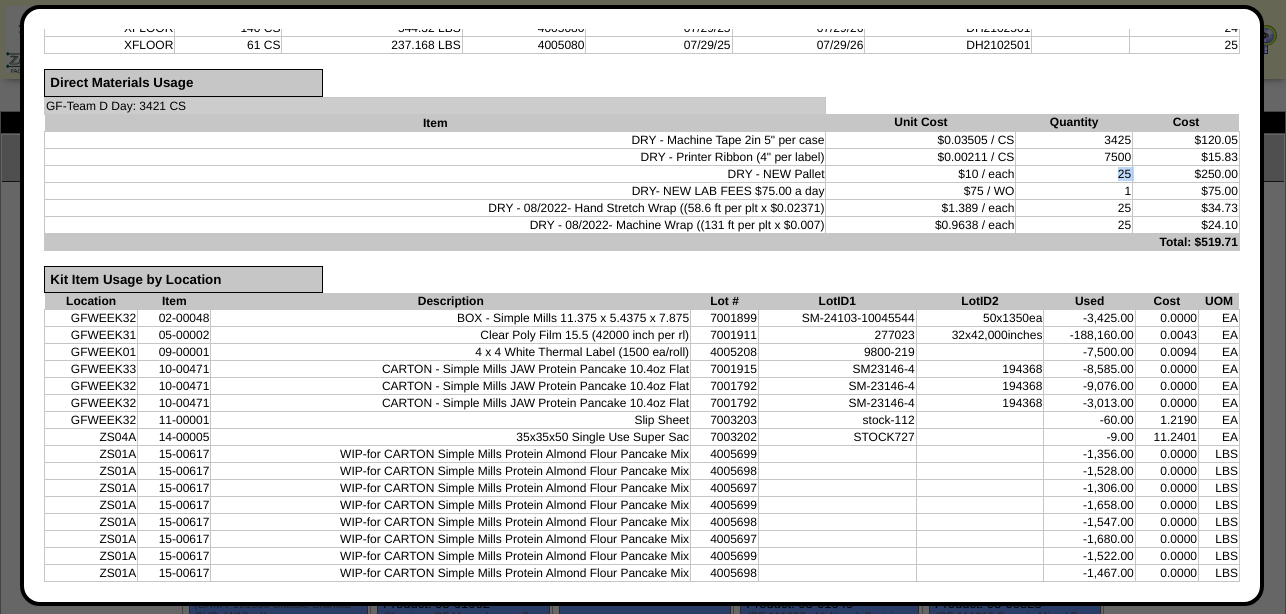 scroll, scrollTop: 990, scrollLeft: 0, axis: vertical 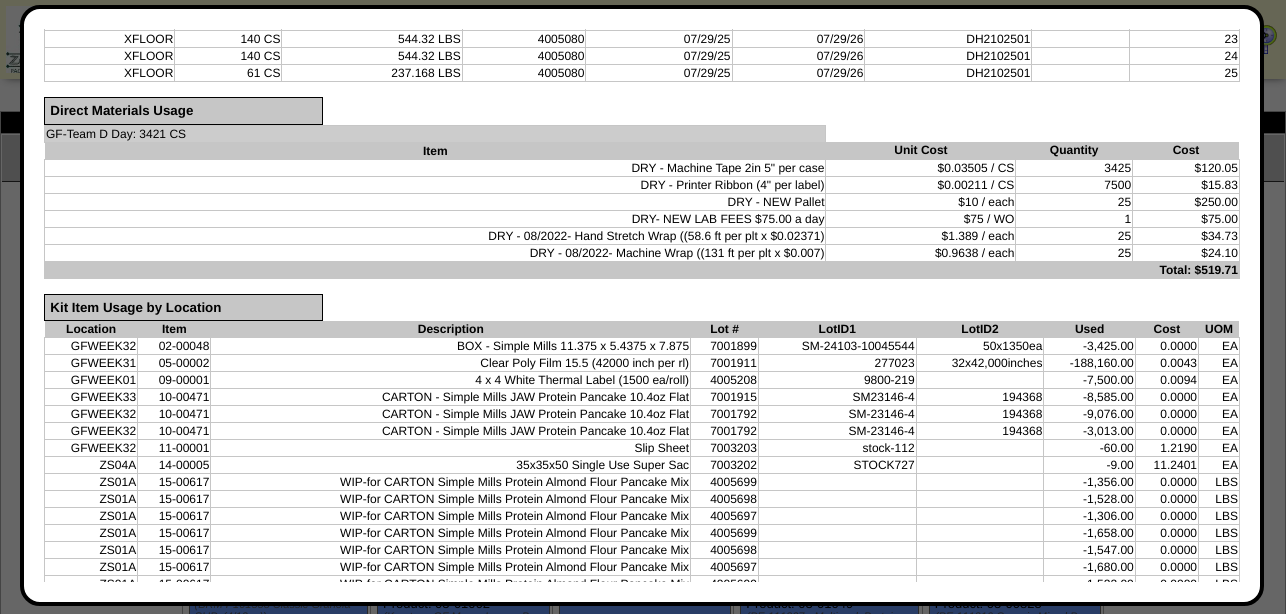 drag, startPoint x: 1204, startPoint y: 128, endPoint x: 1225, endPoint y: 125, distance: 21.213203 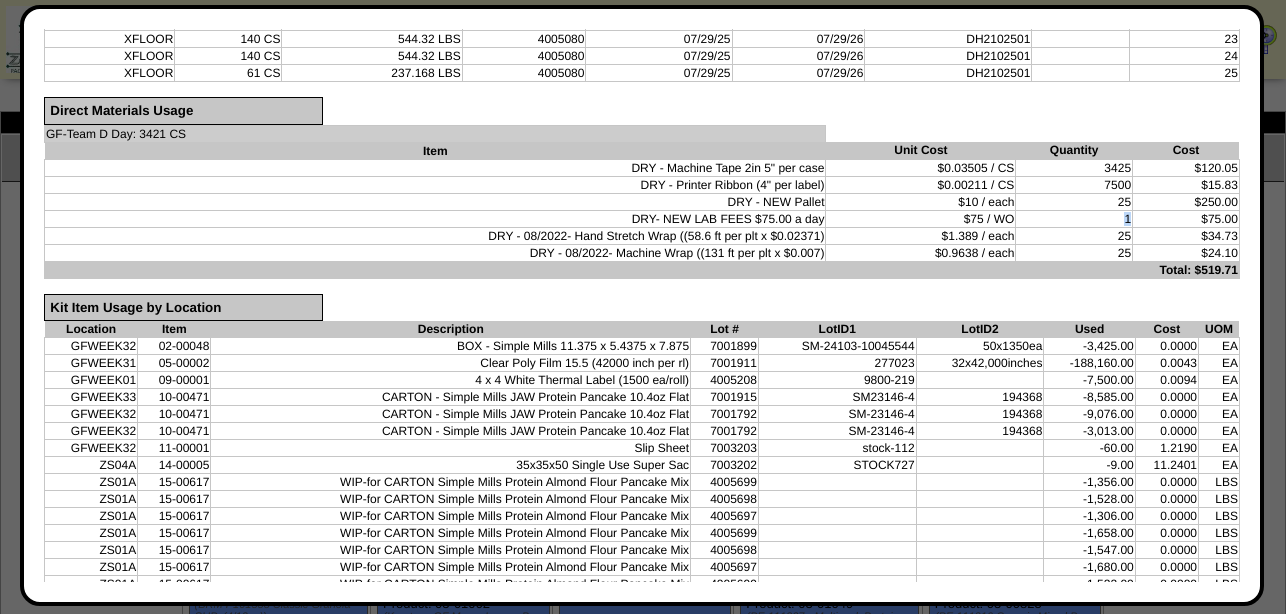 drag, startPoint x: 1104, startPoint y: 286, endPoint x: 1115, endPoint y: 282, distance: 11.7046995 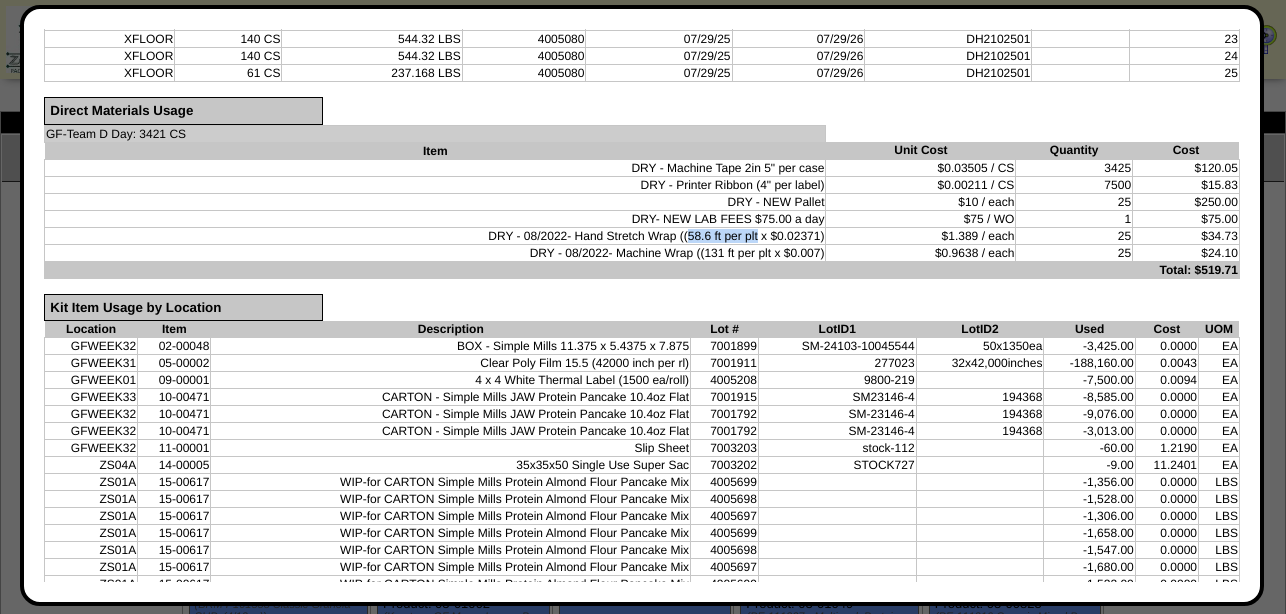 drag, startPoint x: 677, startPoint y: 304, endPoint x: 747, endPoint y: 302, distance: 70.028564 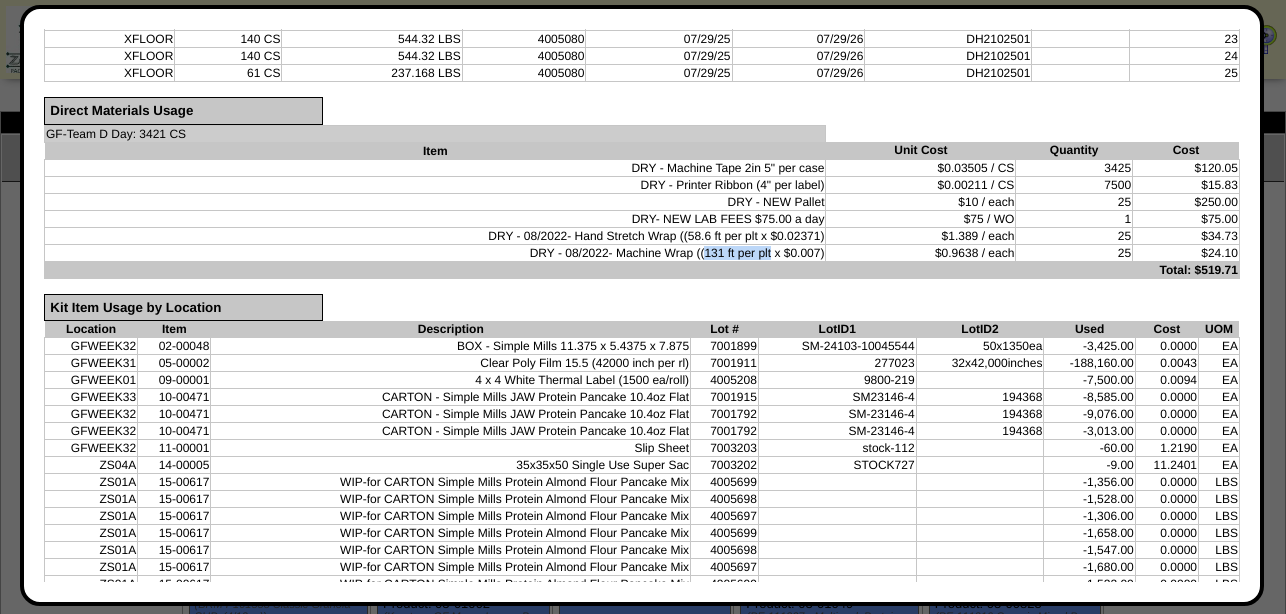 drag, startPoint x: 695, startPoint y: 318, endPoint x: 759, endPoint y: 320, distance: 64.03124 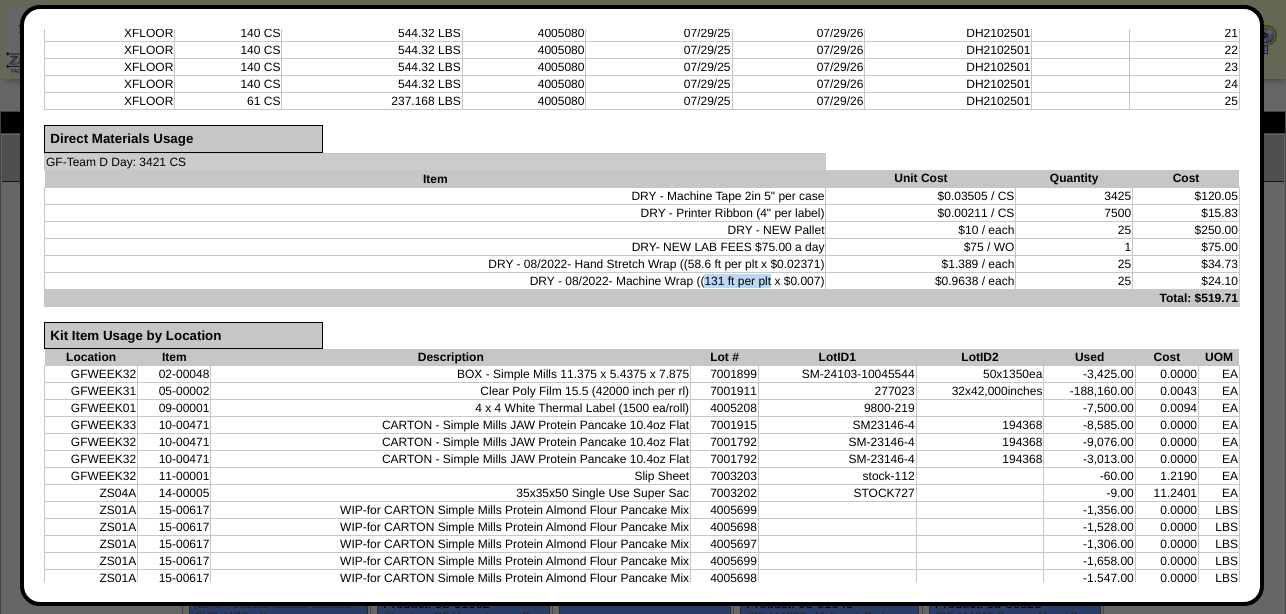 scroll, scrollTop: 990, scrollLeft: 0, axis: vertical 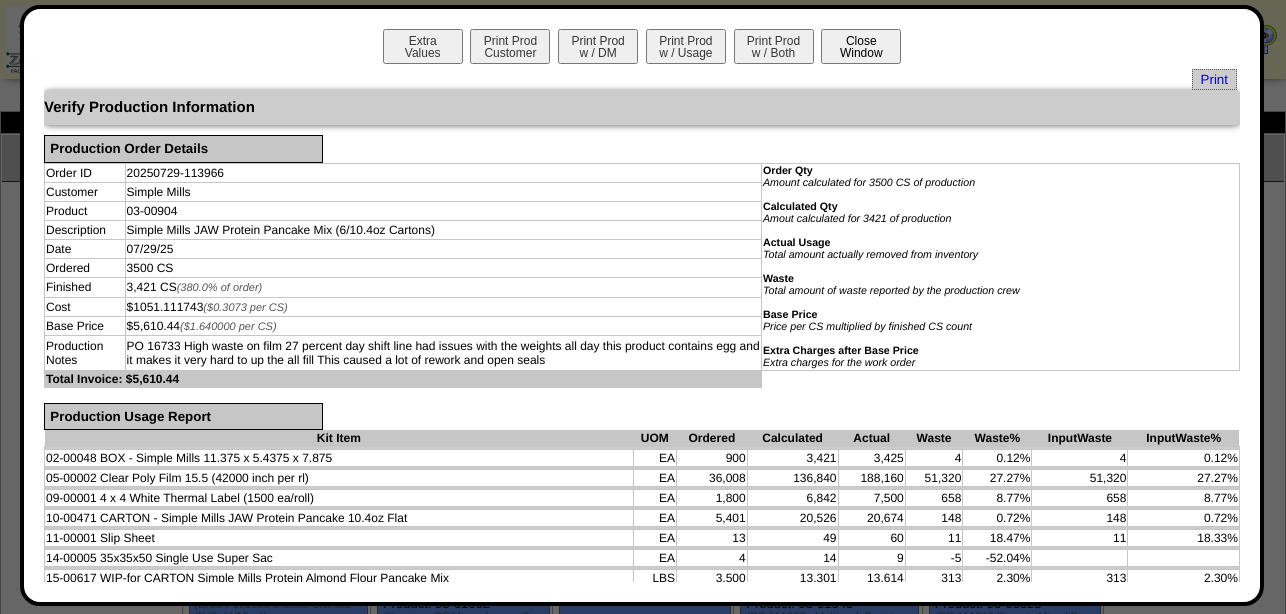 click on "Close Window" at bounding box center (861, 46) 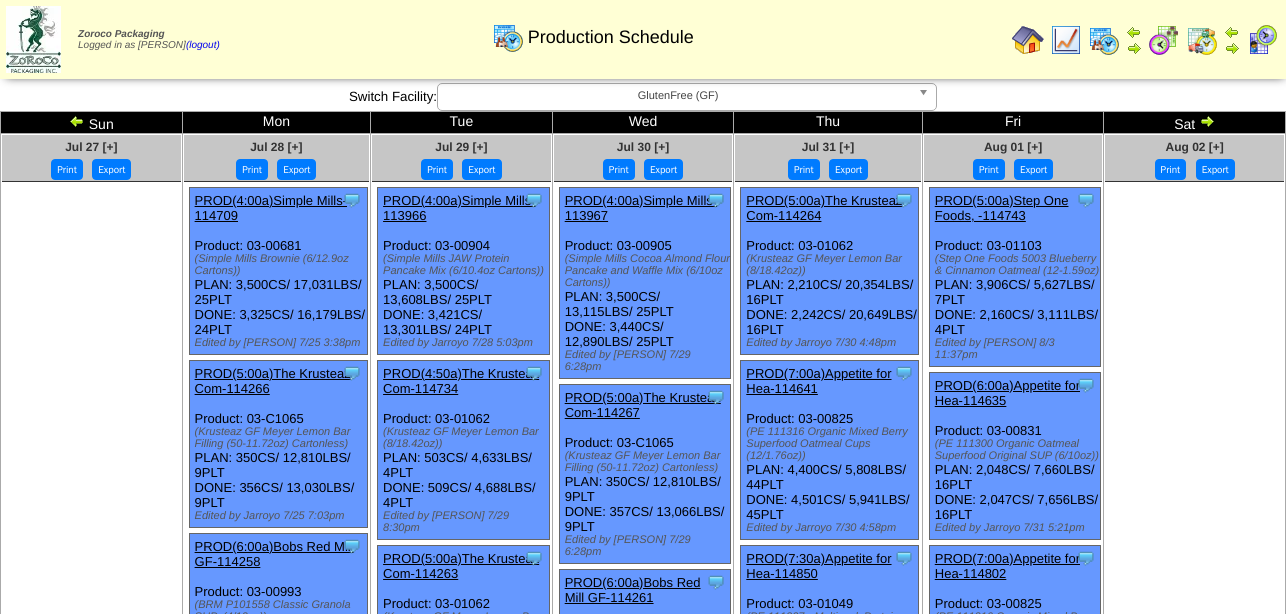 scroll, scrollTop: 0, scrollLeft: 0, axis: both 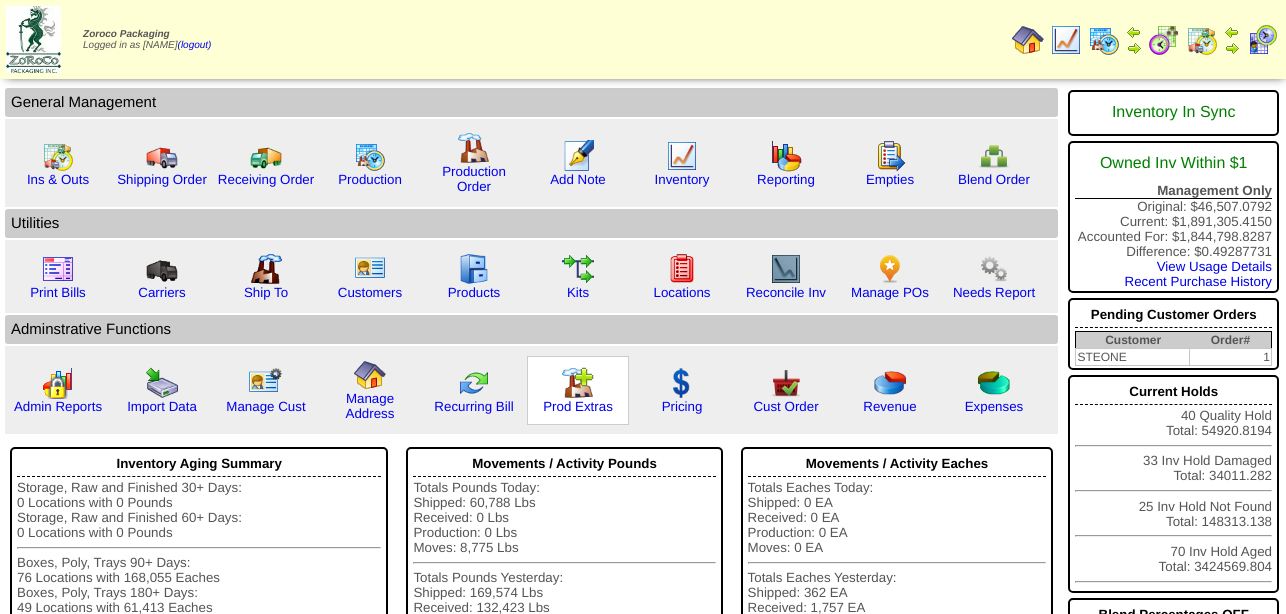 click at bounding box center (578, 383) 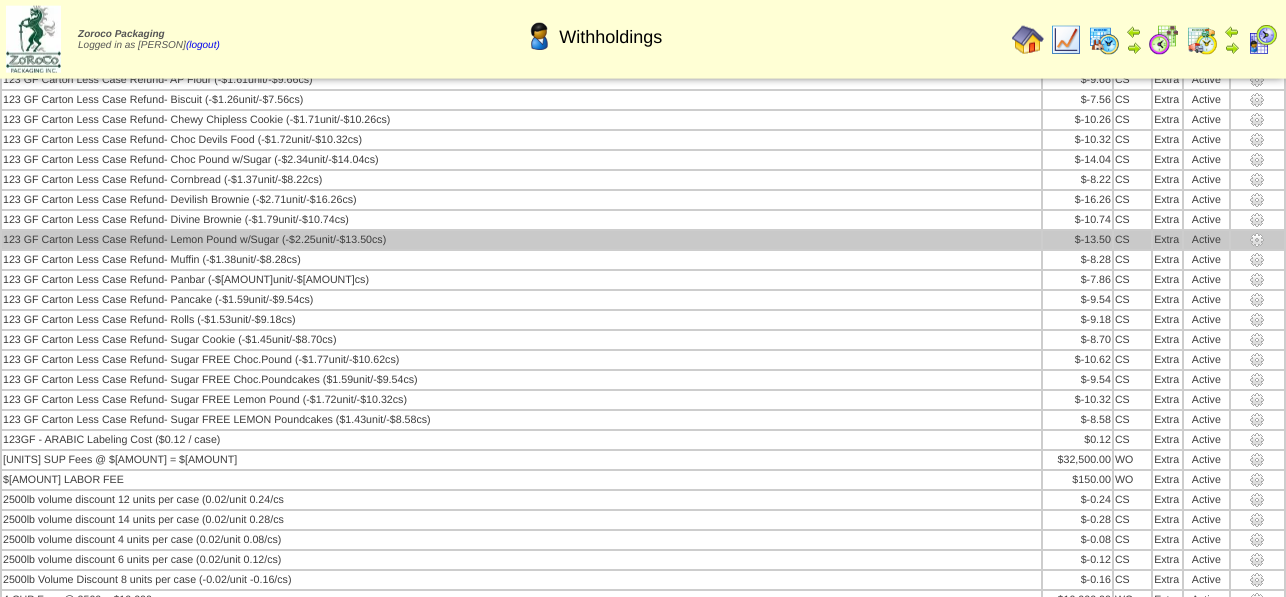 scroll, scrollTop: 3774, scrollLeft: 0, axis: vertical 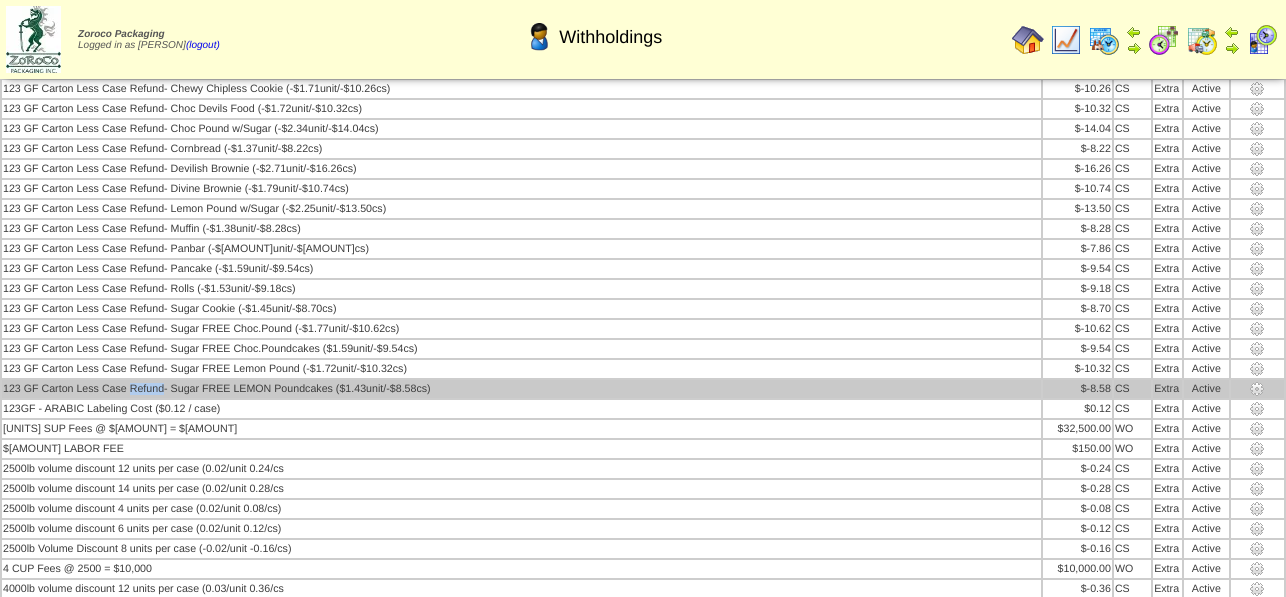 drag, startPoint x: 131, startPoint y: 388, endPoint x: 165, endPoint y: 389, distance: 34.0147 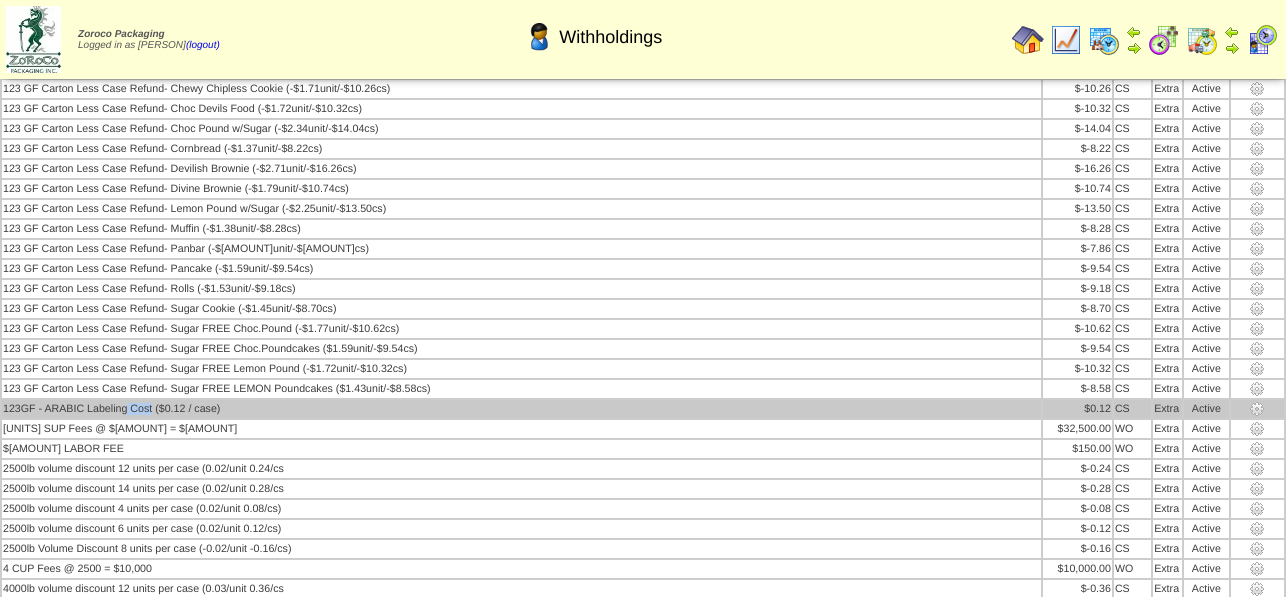 drag, startPoint x: 128, startPoint y: 412, endPoint x: 153, endPoint y: 412, distance: 25 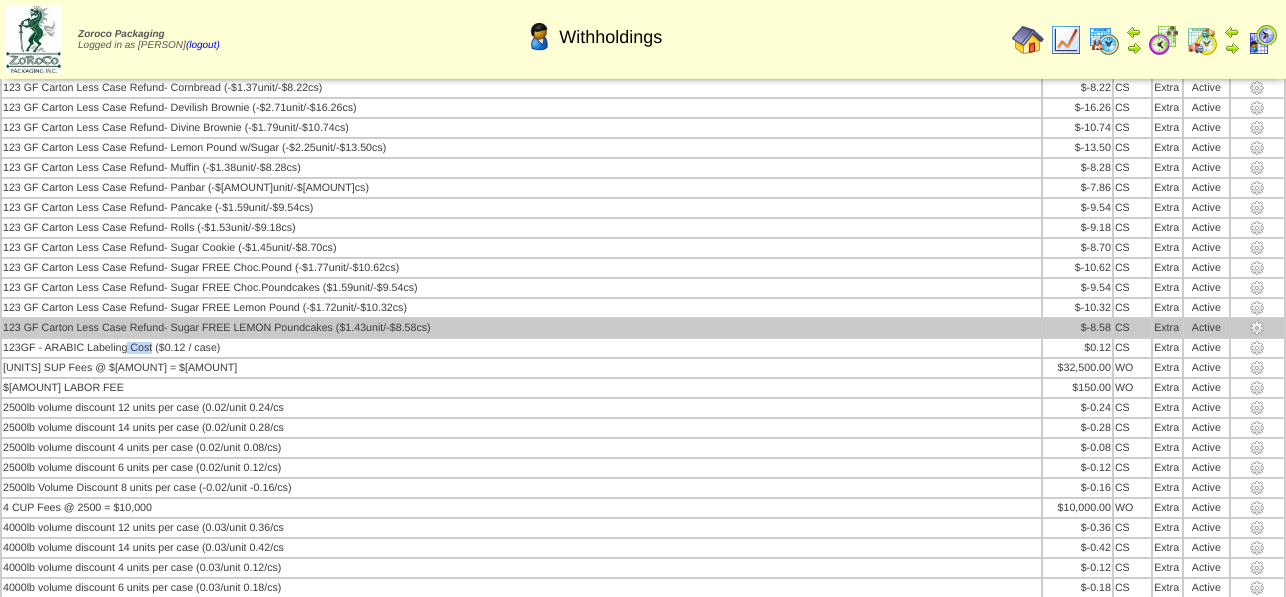 scroll, scrollTop: 3876, scrollLeft: 0, axis: vertical 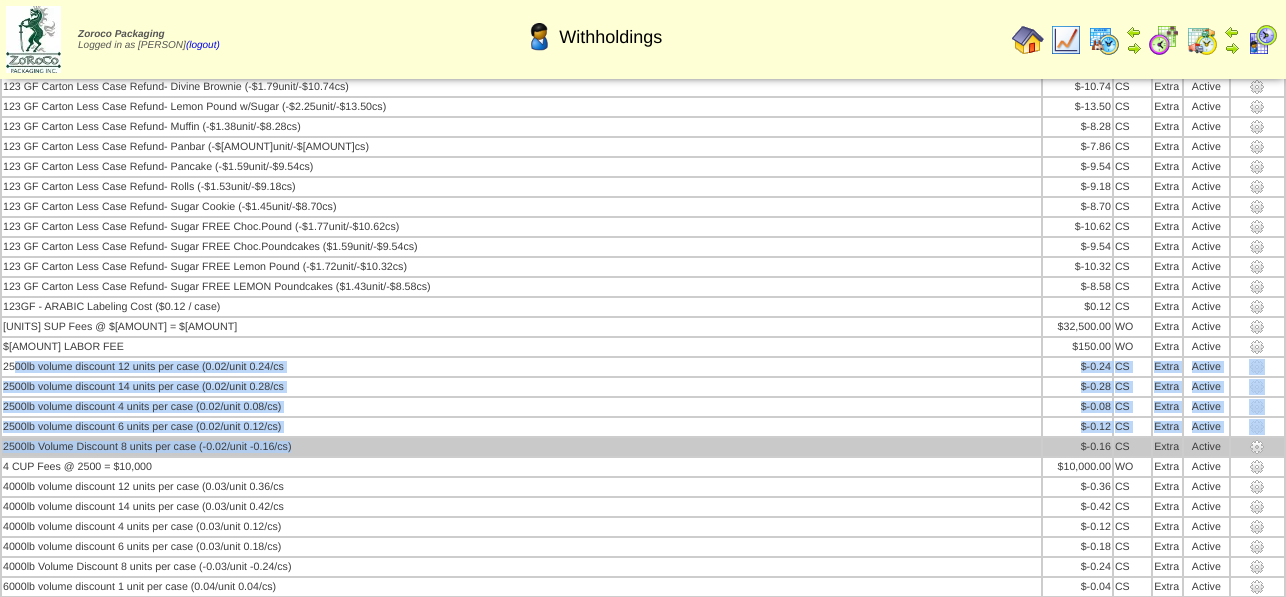 drag, startPoint x: 13, startPoint y: 369, endPoint x: 308, endPoint y: 452, distance: 306.45392 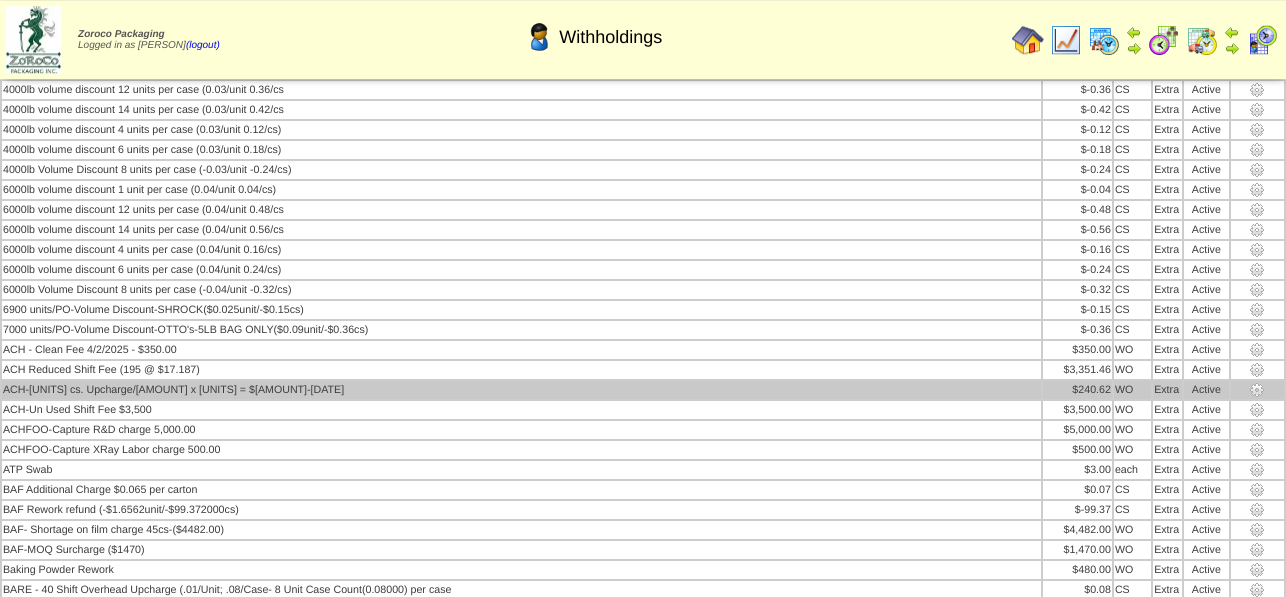 scroll, scrollTop: 4284, scrollLeft: 0, axis: vertical 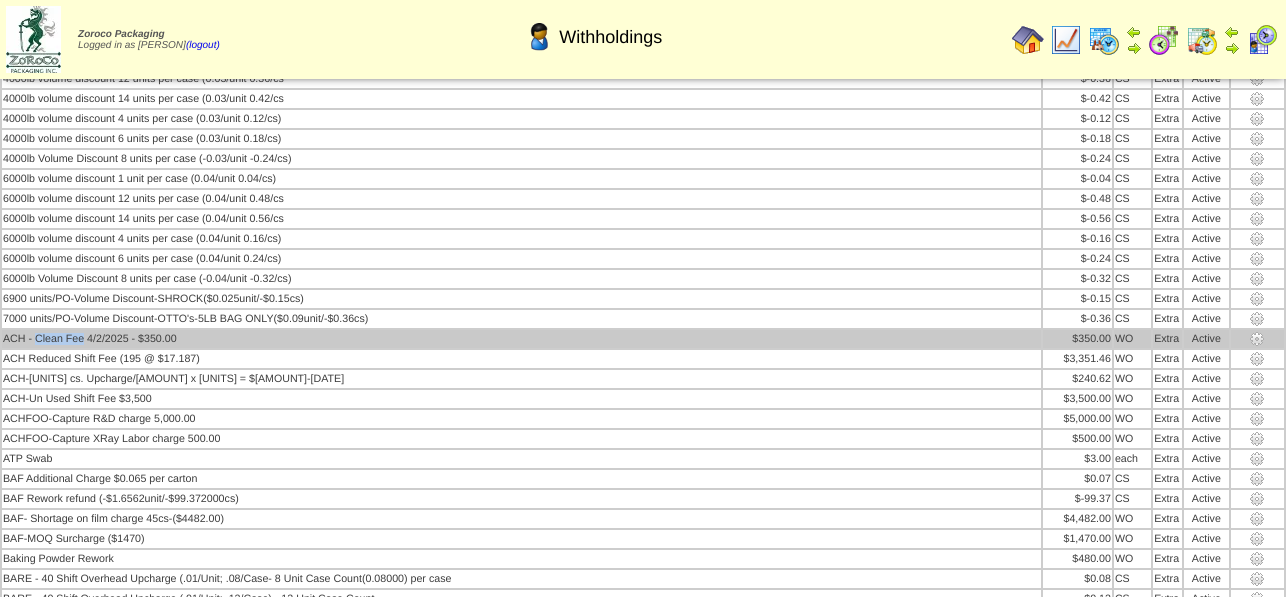 drag, startPoint x: 35, startPoint y: 339, endPoint x: 83, endPoint y: 340, distance: 48.010414 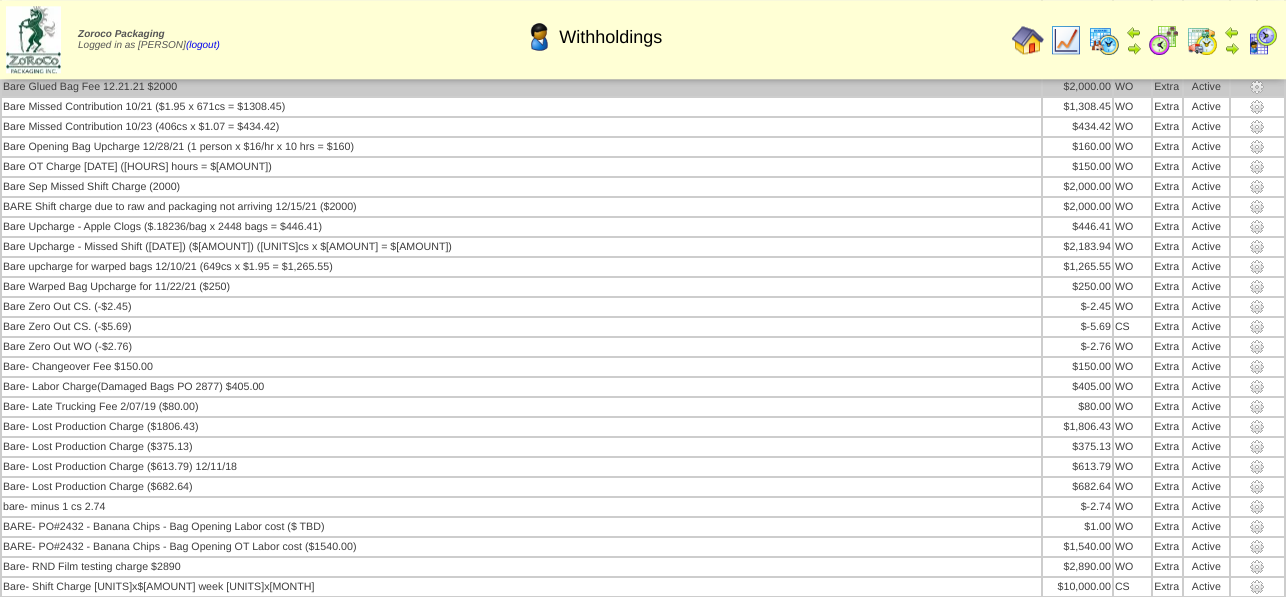 scroll, scrollTop: 5814, scrollLeft: 0, axis: vertical 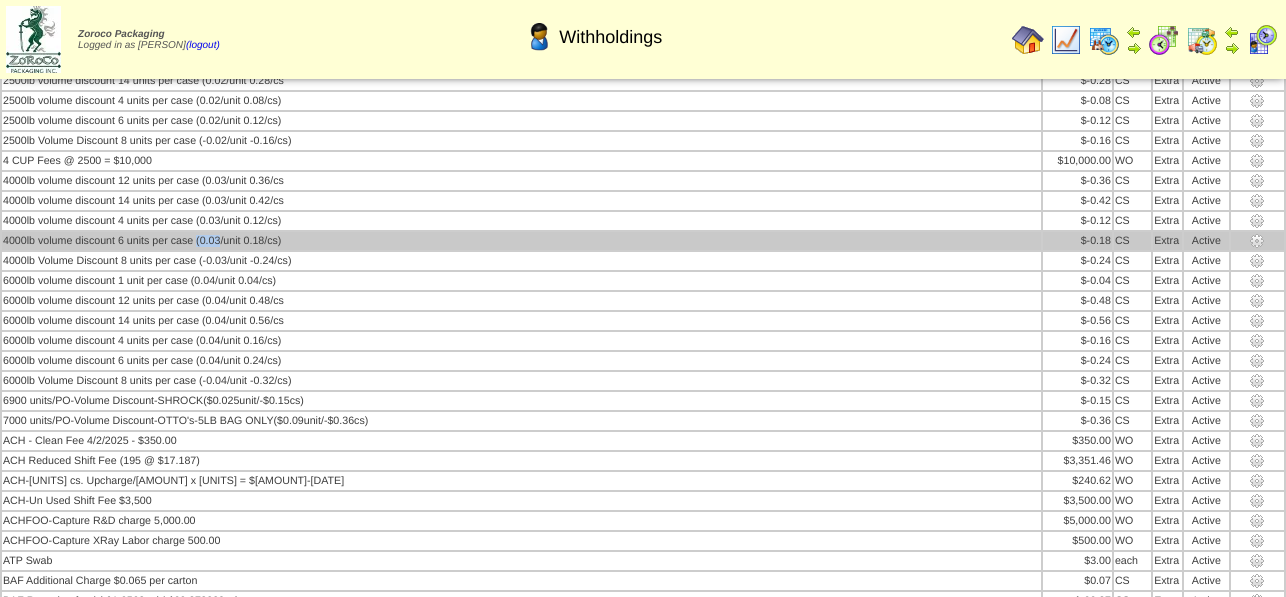 drag, startPoint x: 198, startPoint y: 241, endPoint x: 220, endPoint y: 244, distance: 22.203604 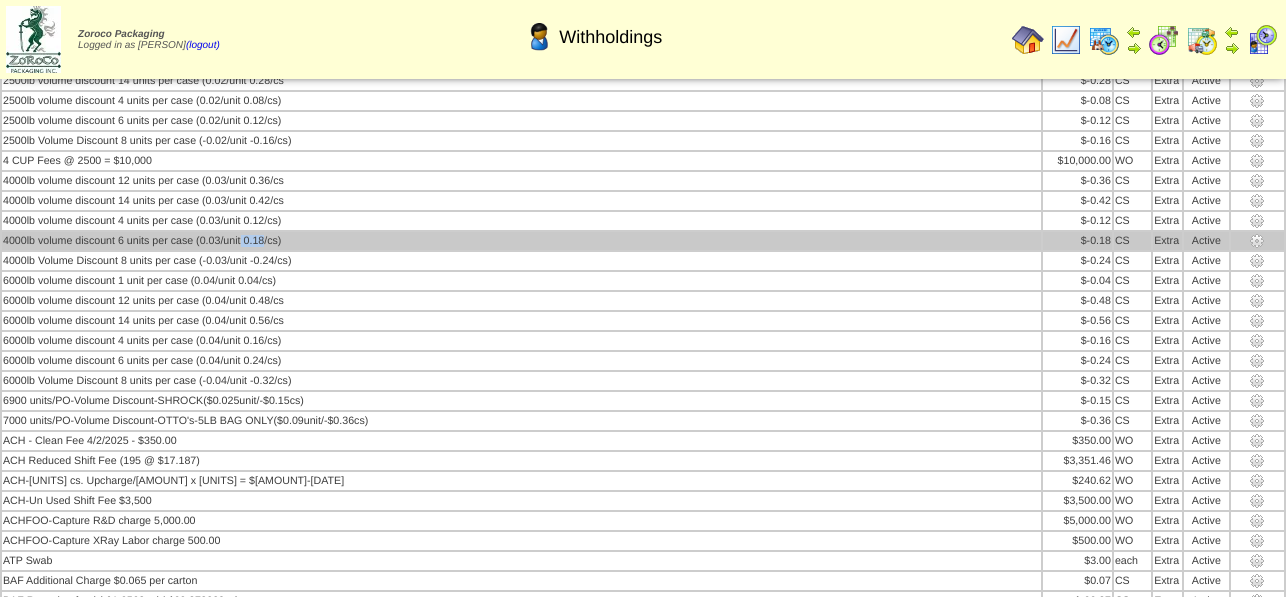 drag, startPoint x: 242, startPoint y: 241, endPoint x: 264, endPoint y: 241, distance: 22 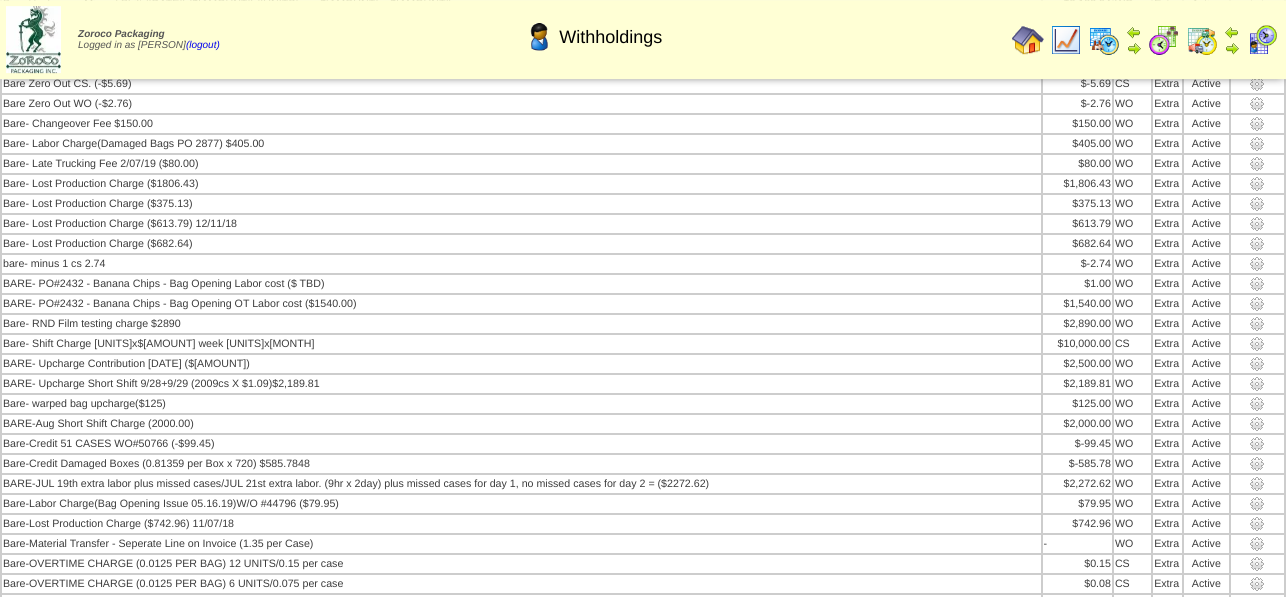 scroll, scrollTop: 6018, scrollLeft: 0, axis: vertical 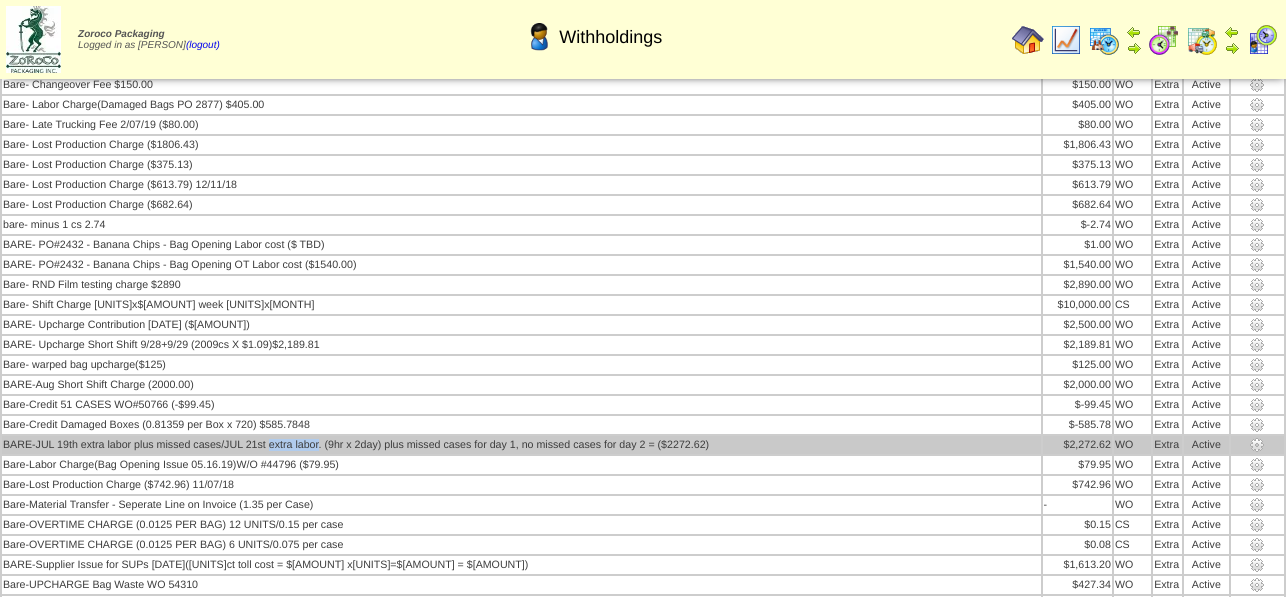 drag, startPoint x: 269, startPoint y: 448, endPoint x: 320, endPoint y: 450, distance: 51.0392 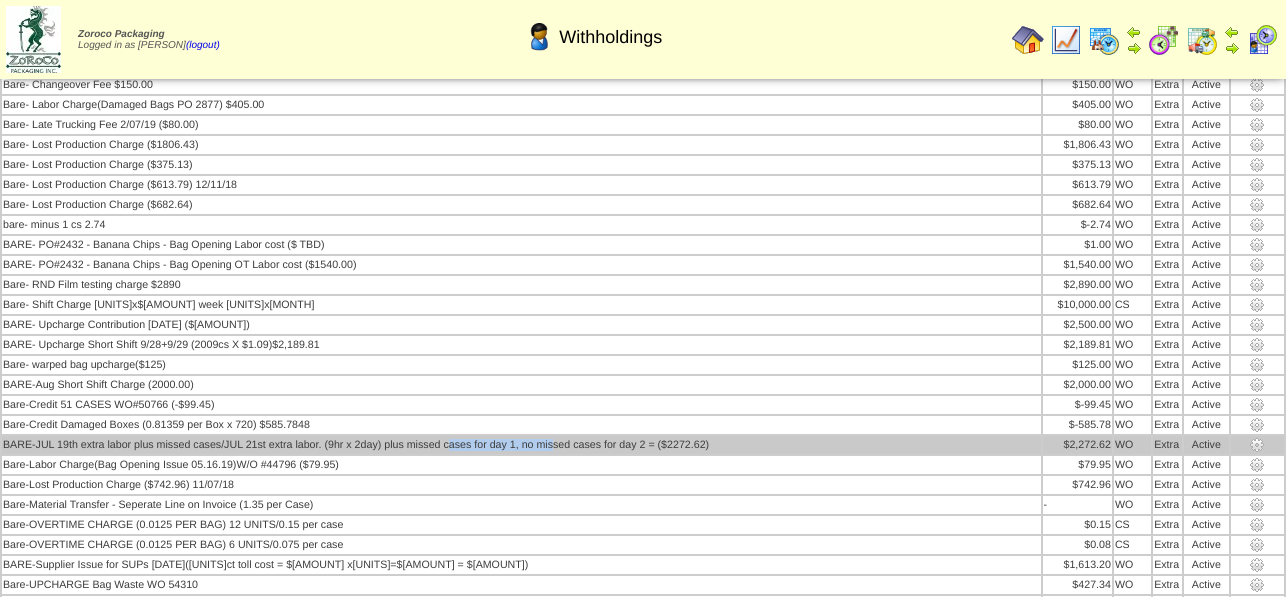 drag, startPoint x: 453, startPoint y: 450, endPoint x: 553, endPoint y: 445, distance: 100.12492 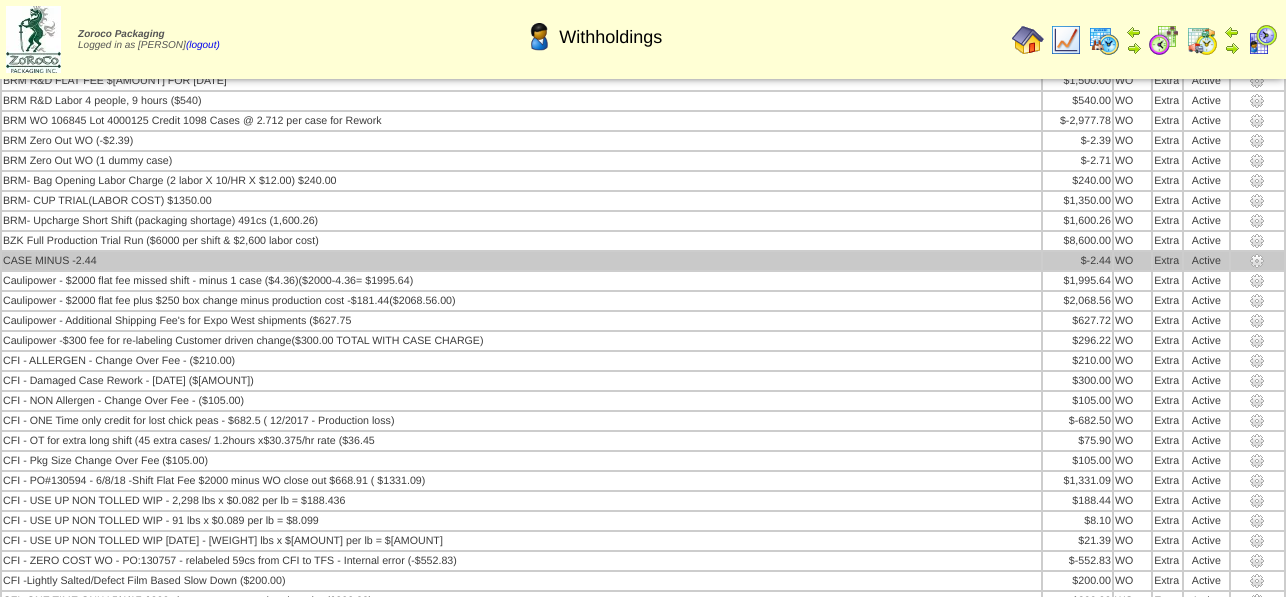 scroll, scrollTop: 7344, scrollLeft: 0, axis: vertical 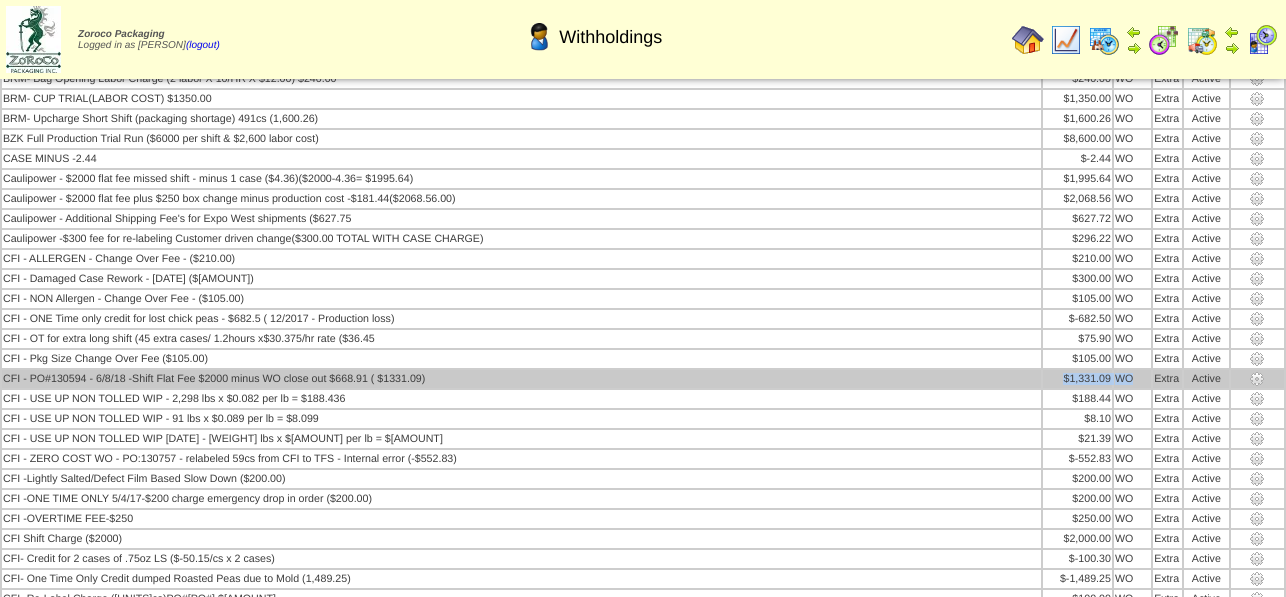 drag, startPoint x: 1064, startPoint y: 387, endPoint x: 1137, endPoint y: 385, distance: 73.02739 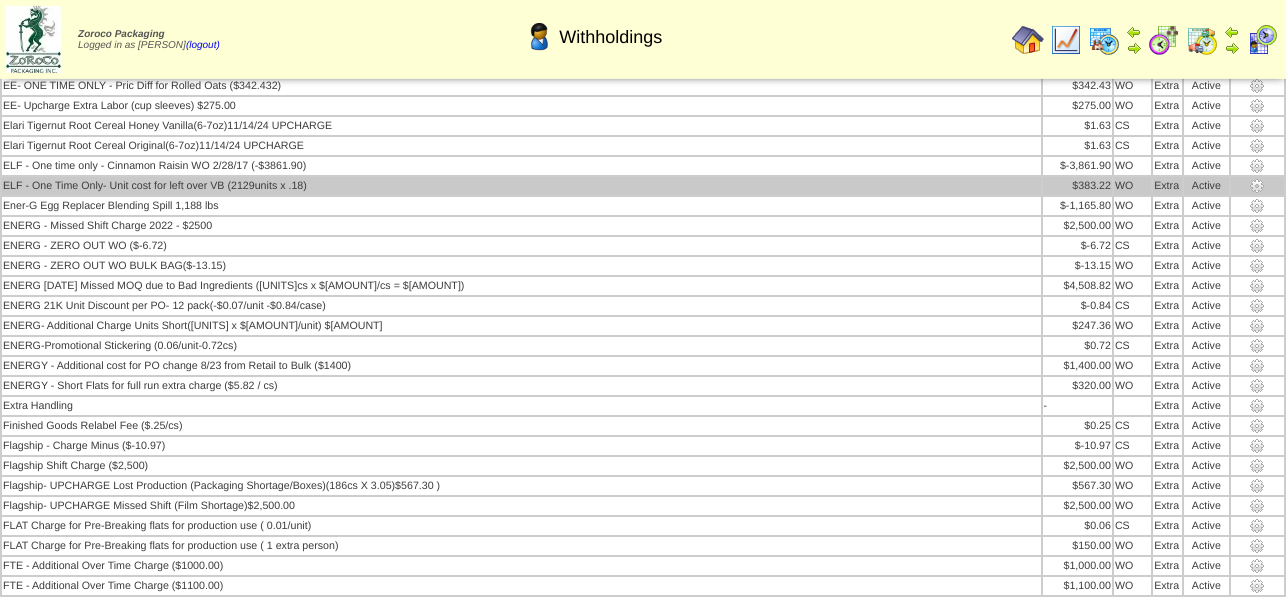 scroll, scrollTop: 8364, scrollLeft: 0, axis: vertical 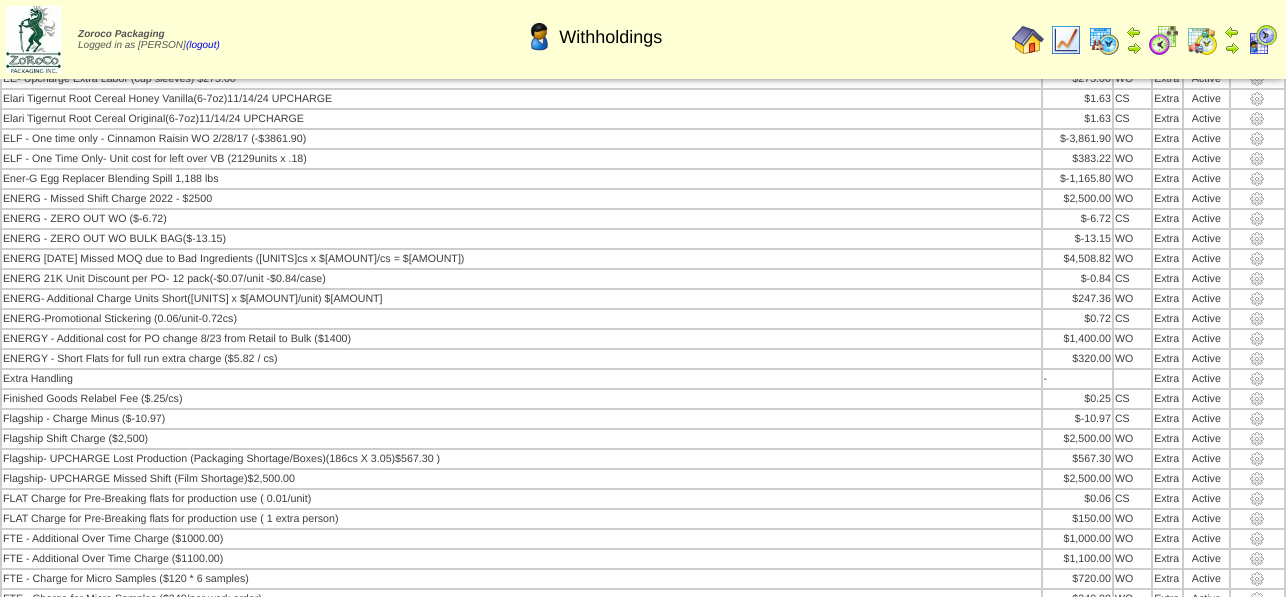 click at bounding box center [1104, 40] 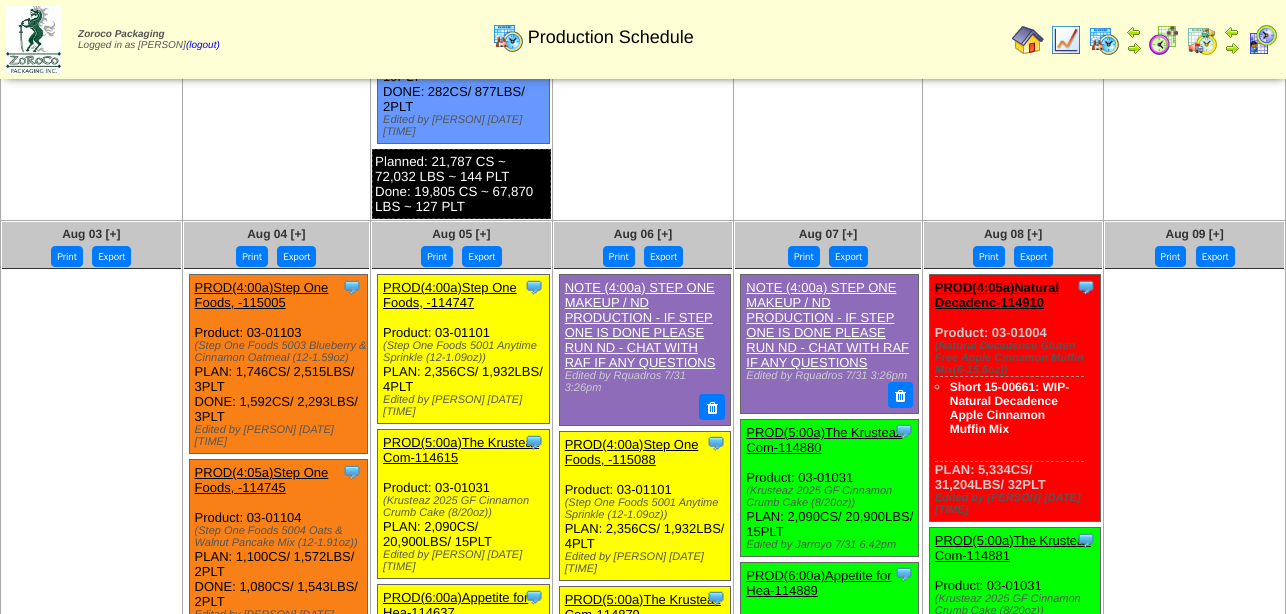 scroll, scrollTop: 1632, scrollLeft: 0, axis: vertical 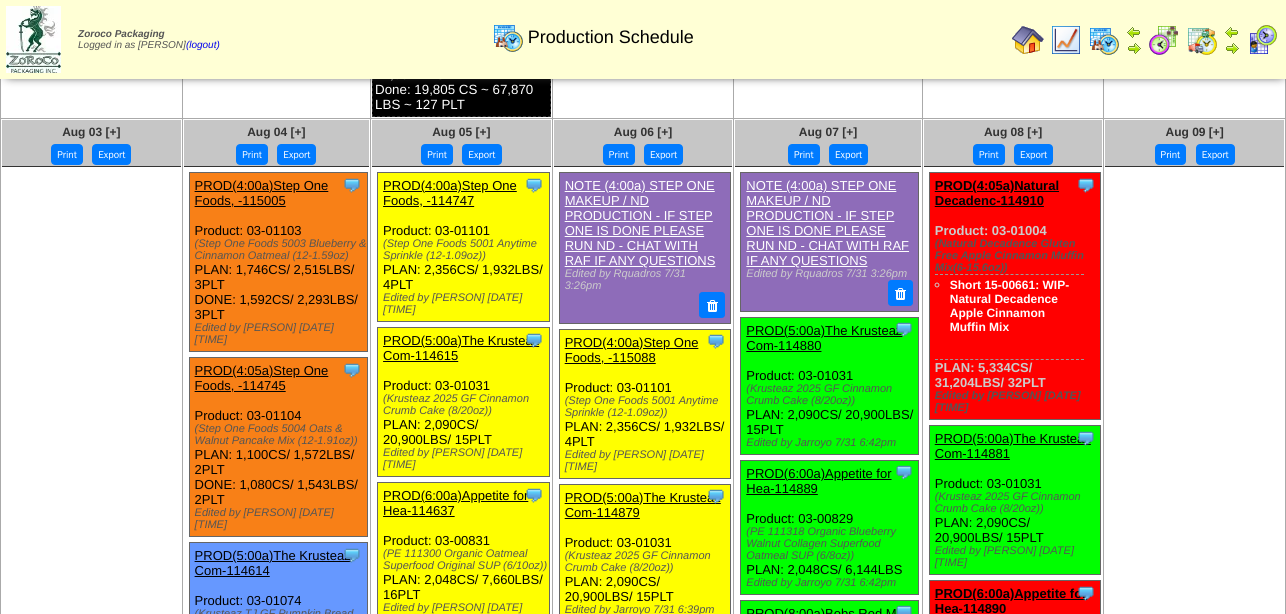 click on "PROD(4:00a)Step One Foods, -115005" at bounding box center (262, 193) 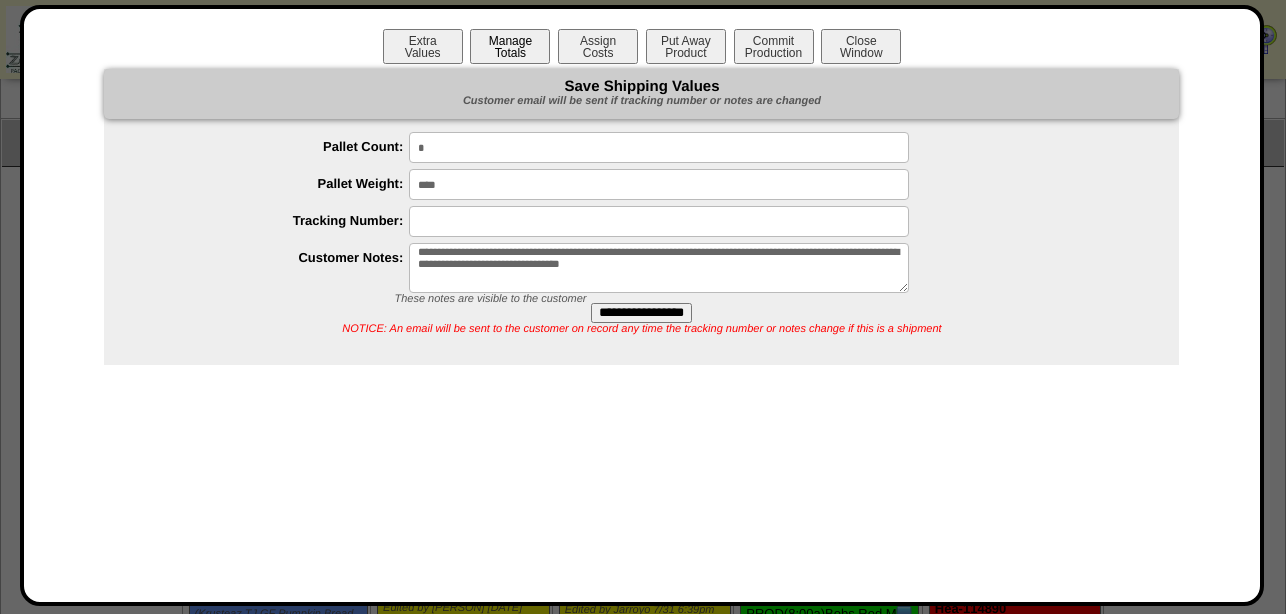 click on "Manage Totals" at bounding box center (510, 46) 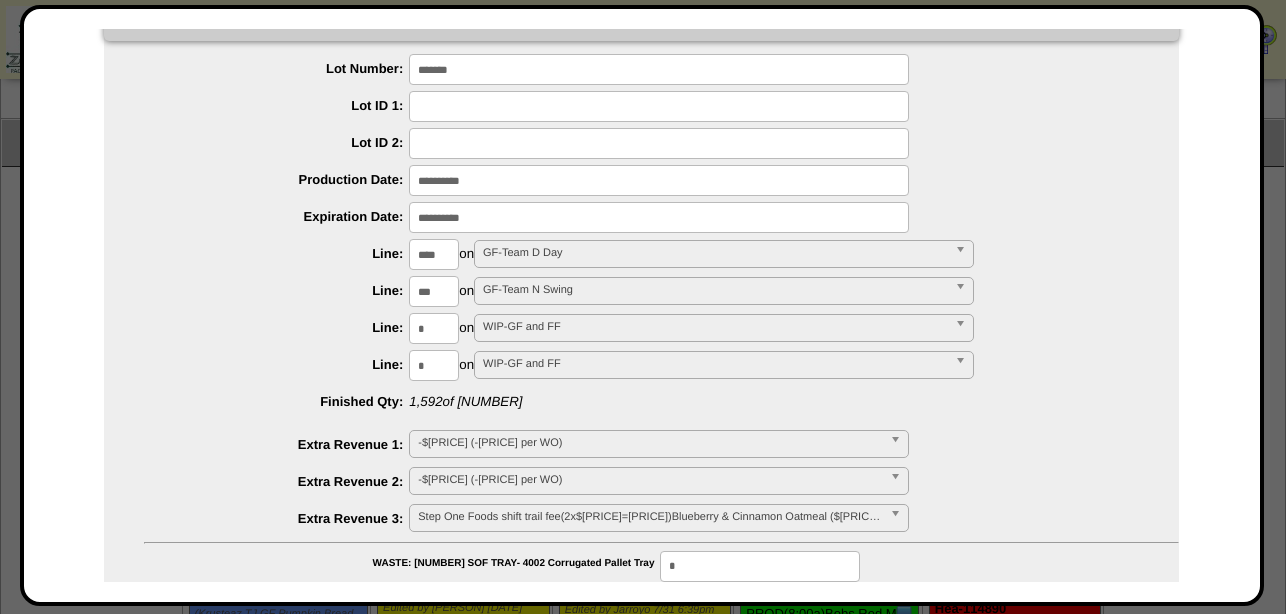 scroll, scrollTop: 90, scrollLeft: 0, axis: vertical 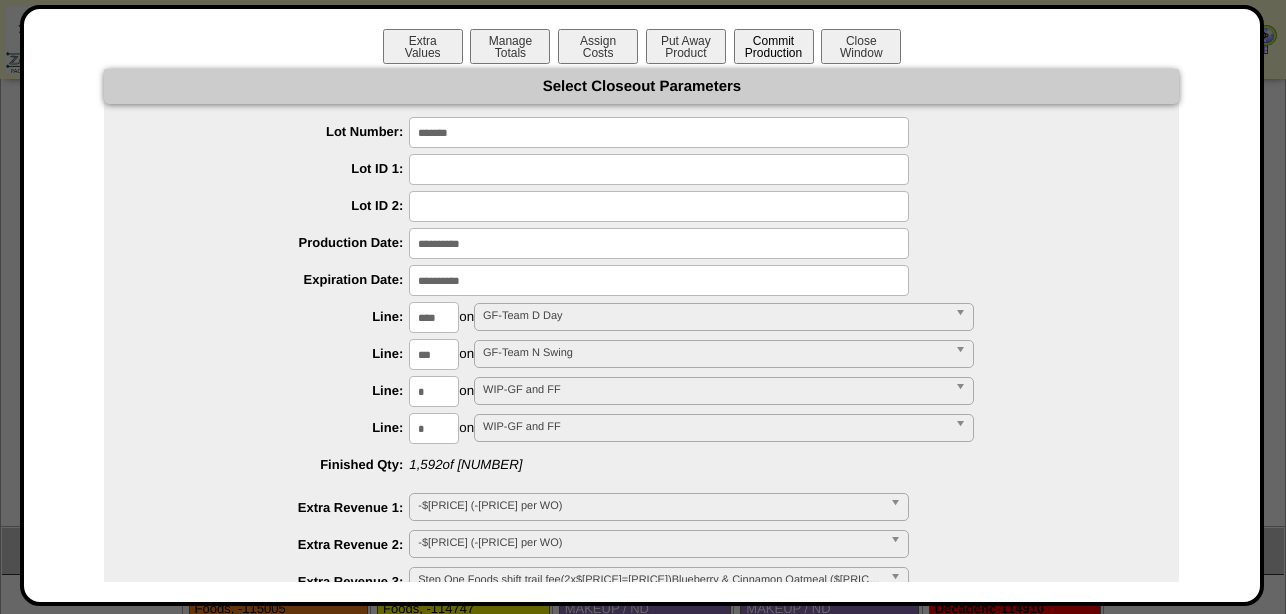 click on "Commit Production" at bounding box center [774, 46] 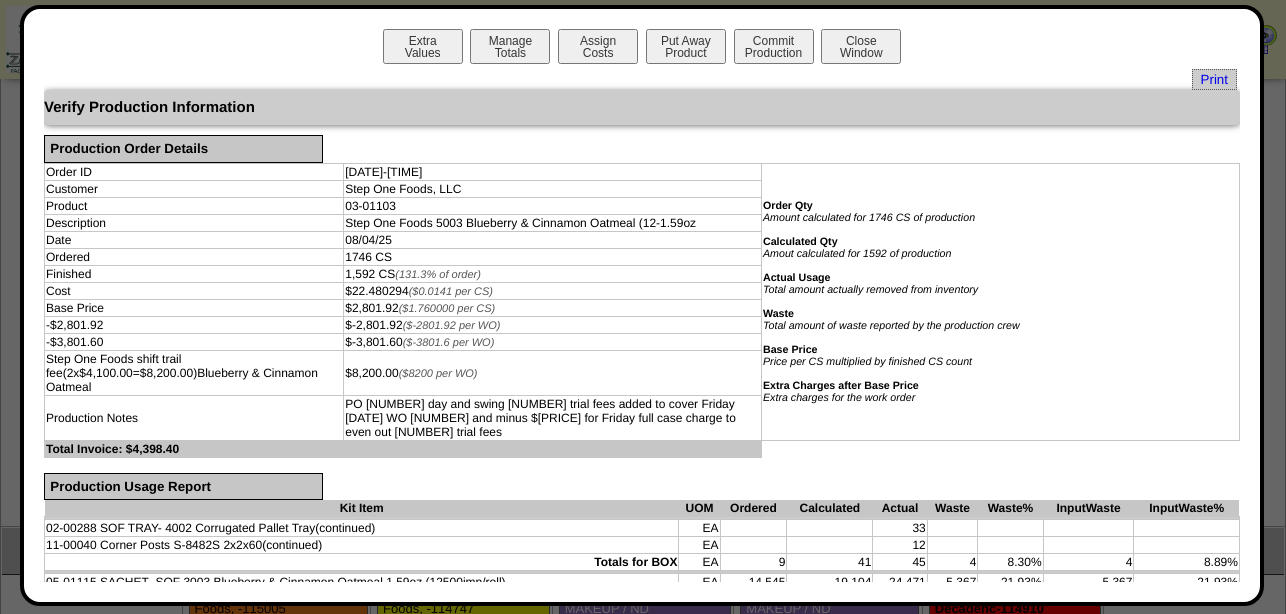 drag, startPoint x: 355, startPoint y: 282, endPoint x: 405, endPoint y: 282, distance: 50 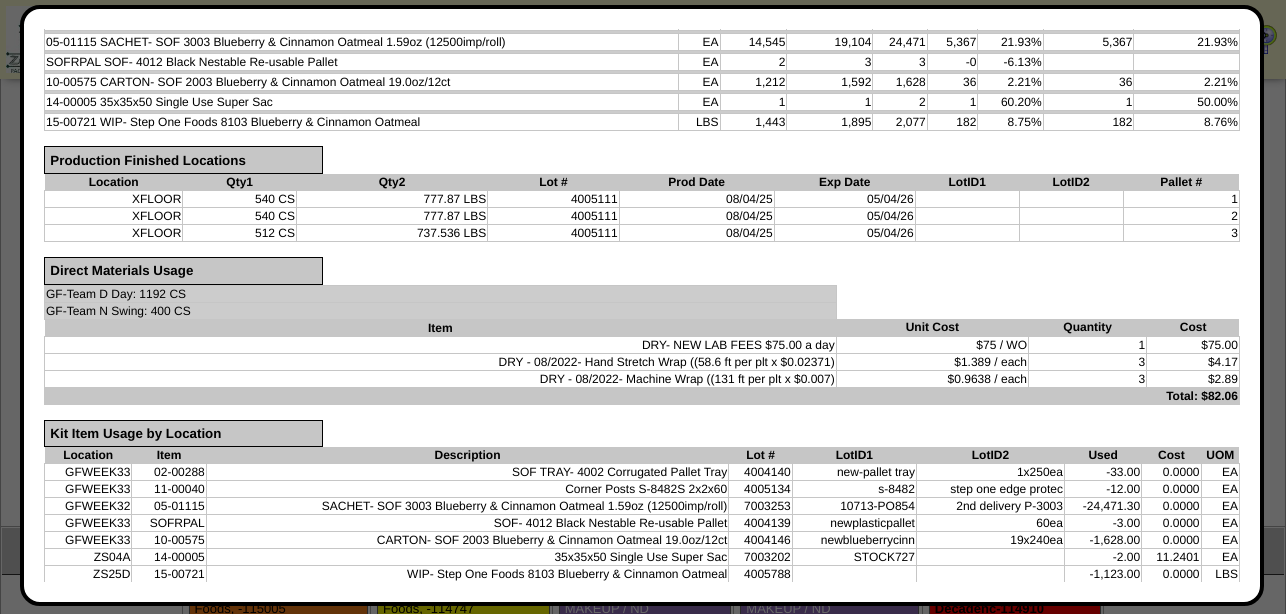 scroll, scrollTop: 0, scrollLeft: 0, axis: both 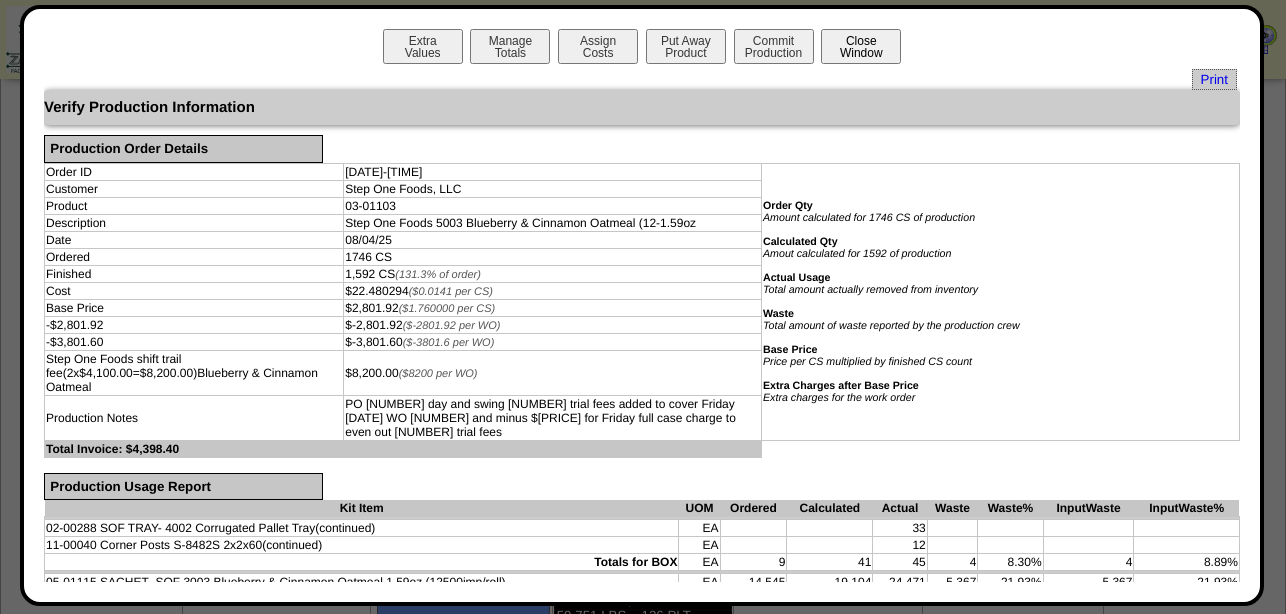 click on "Close Window" at bounding box center [861, 46] 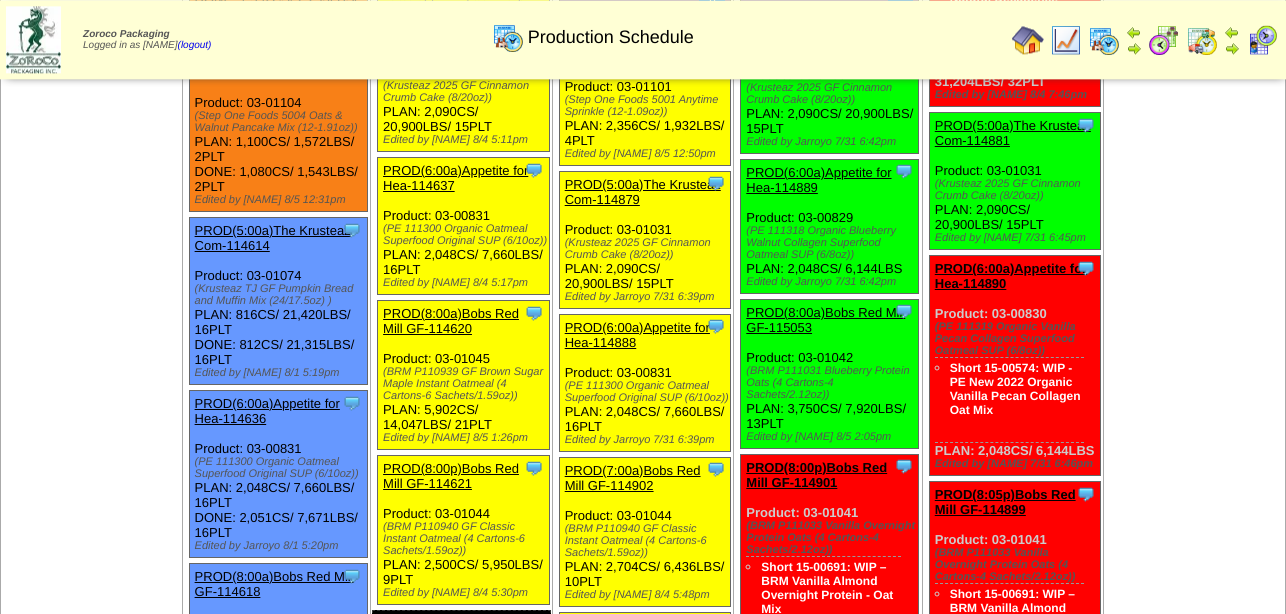 scroll, scrollTop: 1938, scrollLeft: 0, axis: vertical 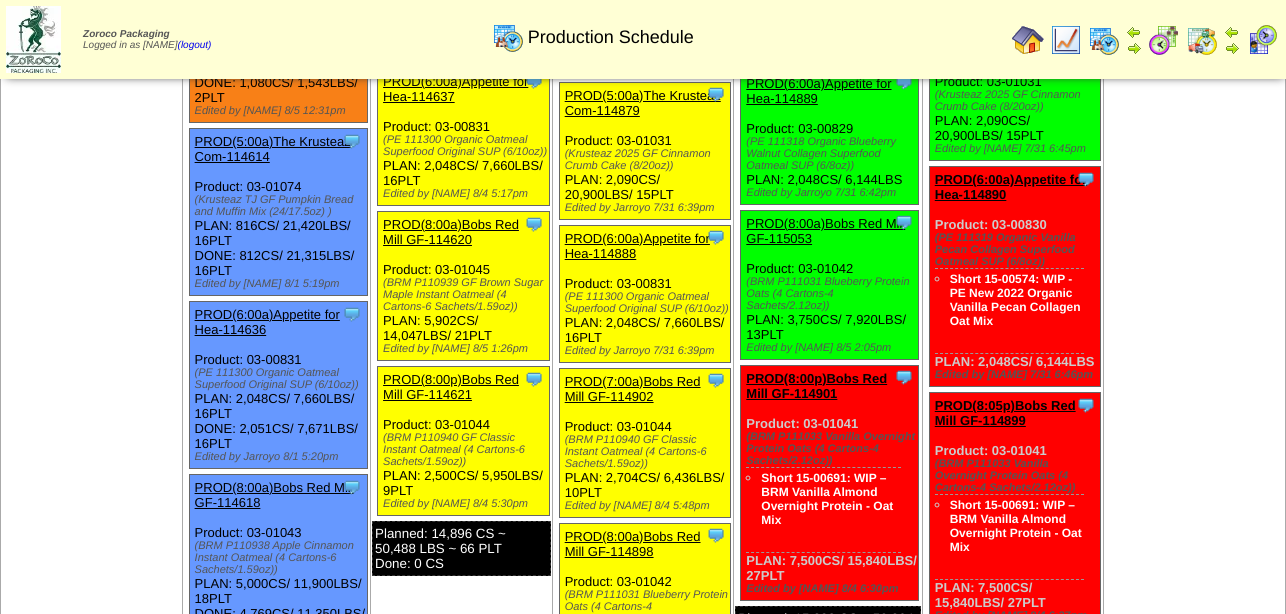 click on "PROD(5:00a)The Krusteaz Com-114614" at bounding box center (273, 149) 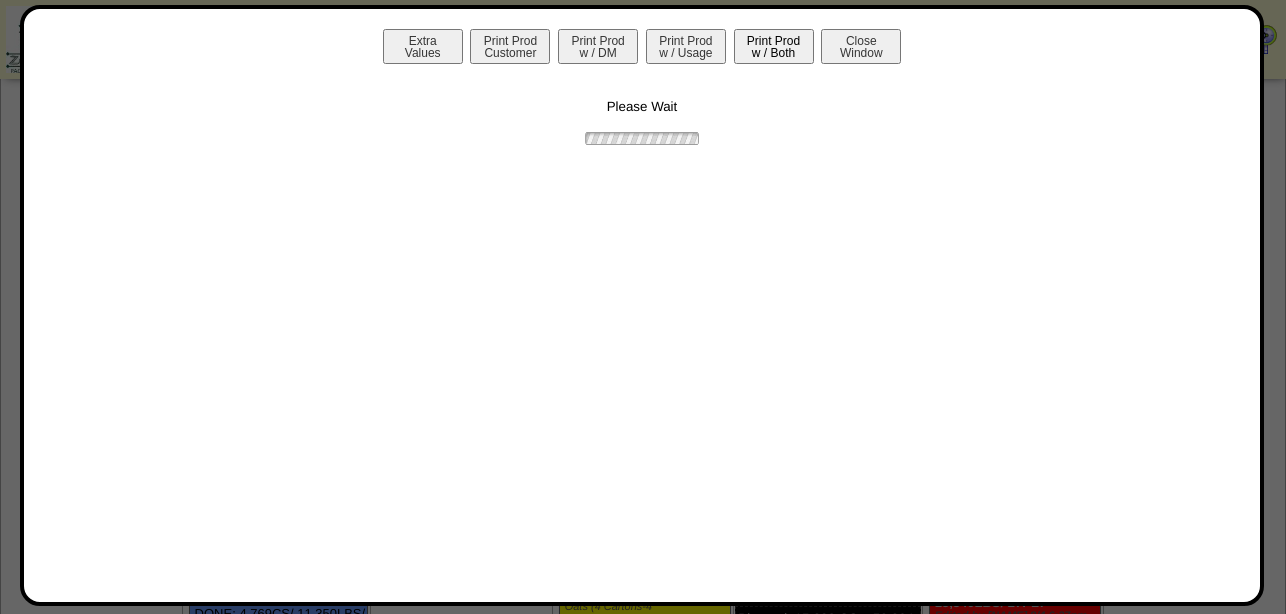 click on "Print Prod w / Both" at bounding box center [774, 46] 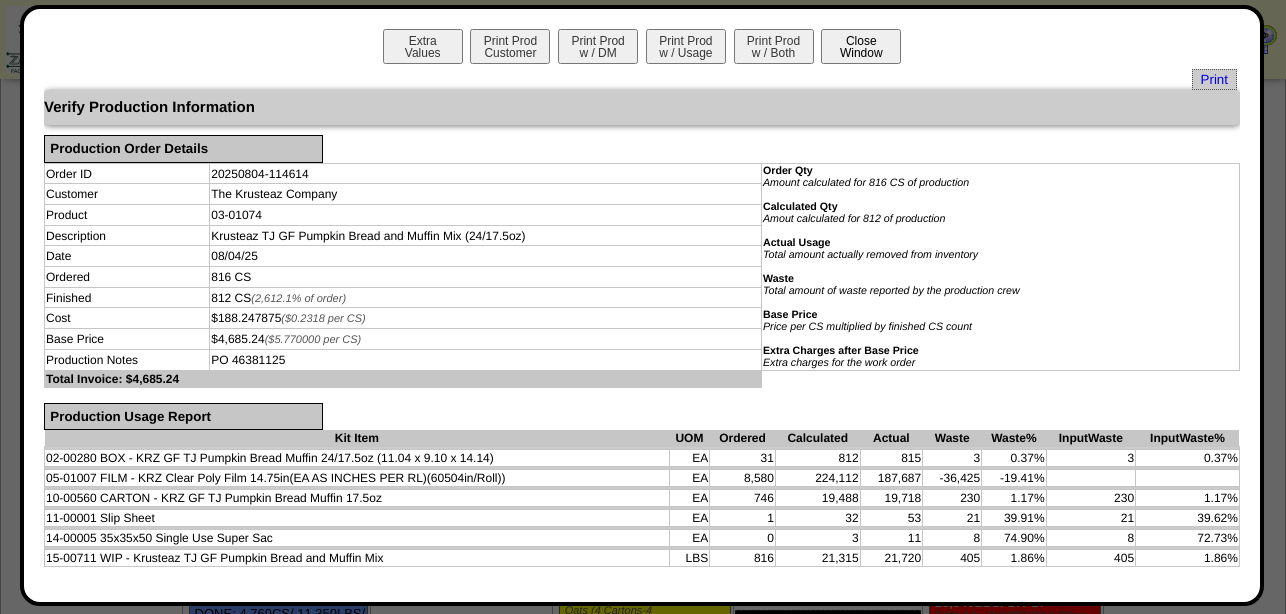 click on "Close Window" at bounding box center [861, 46] 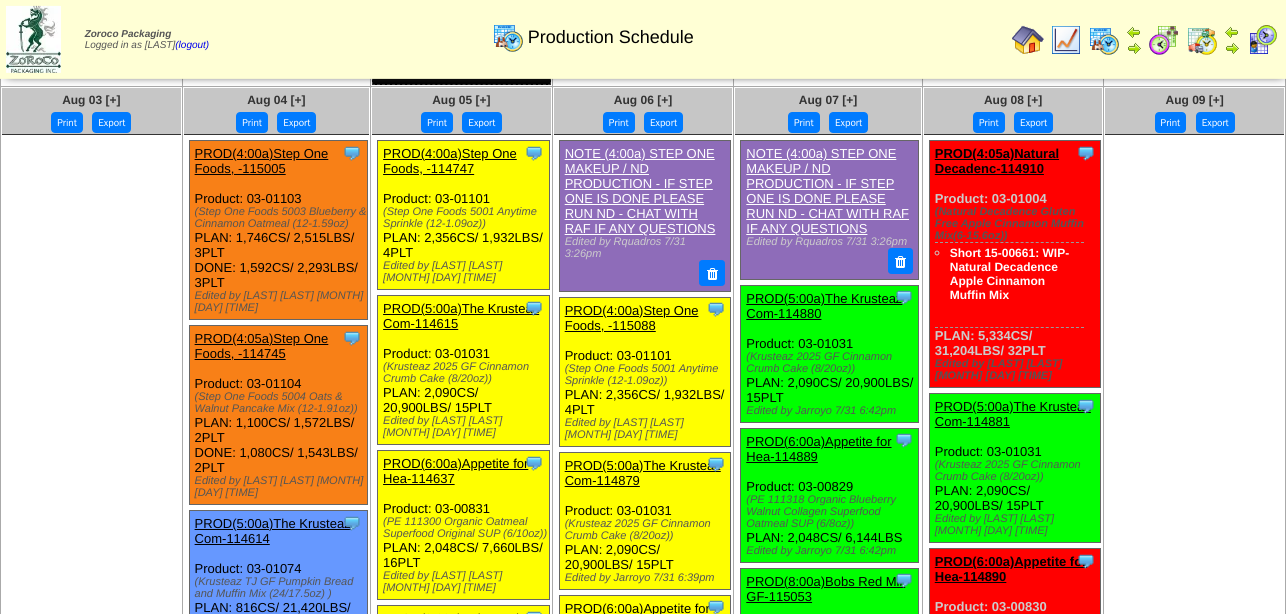 scroll, scrollTop: 1632, scrollLeft: 0, axis: vertical 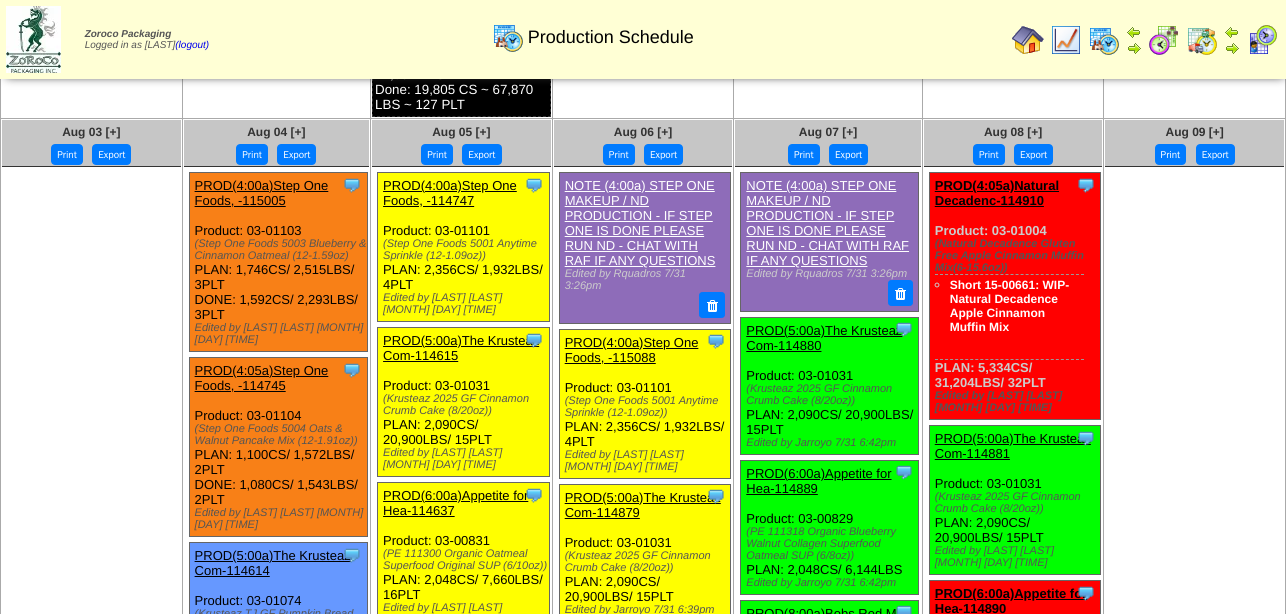 click on "PROD(4:00a)Step One Foods, -115005" at bounding box center [262, 193] 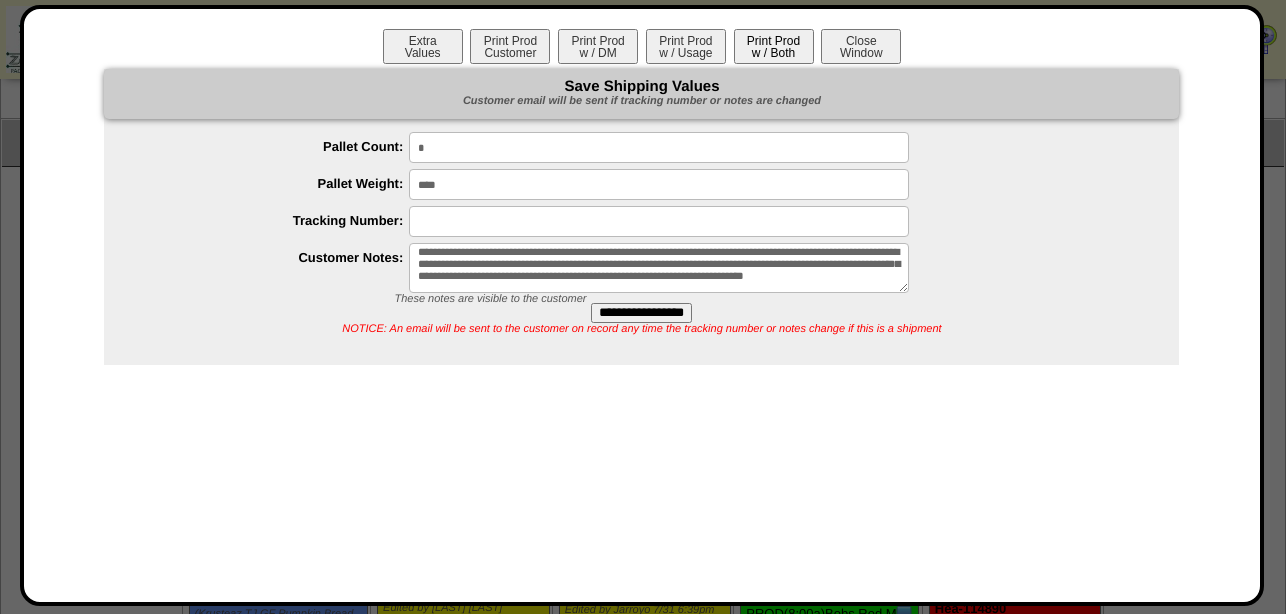 click on "Print Prod w / Both" at bounding box center (774, 46) 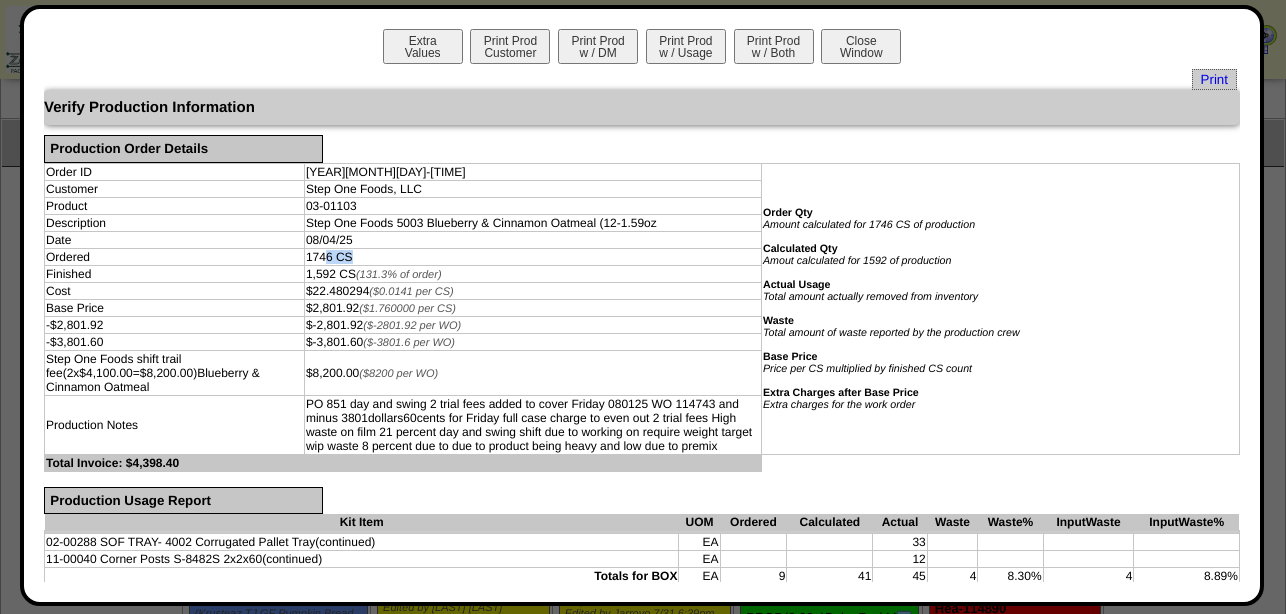 drag, startPoint x: 357, startPoint y: 262, endPoint x: 323, endPoint y: 266, distance: 34.234486 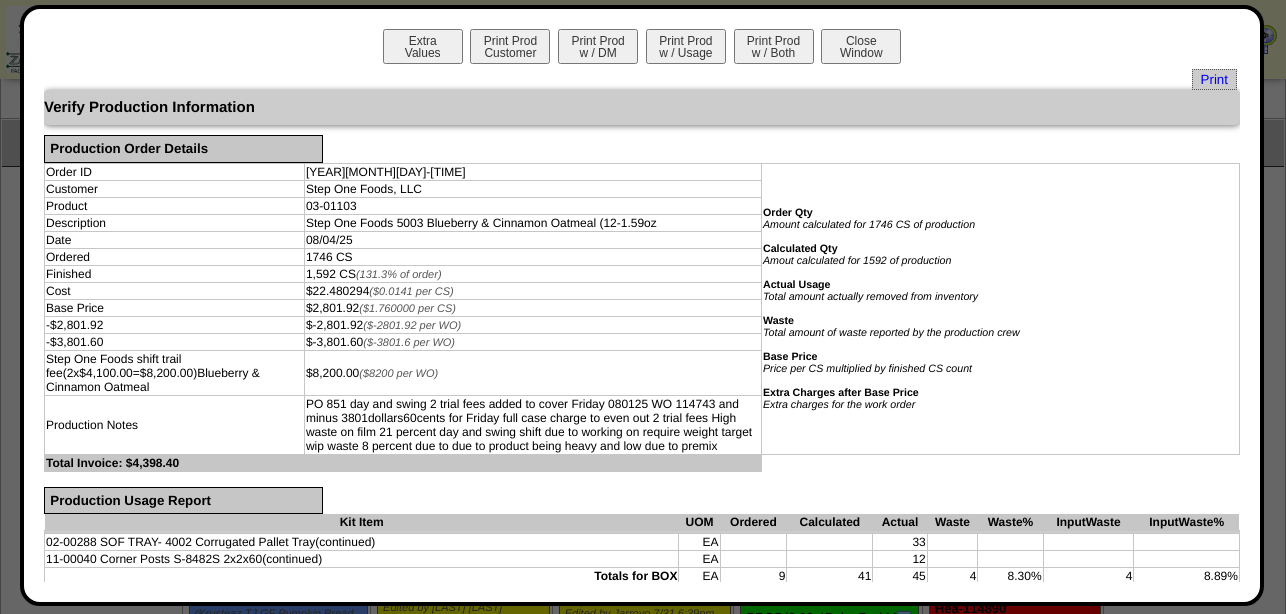 click on "$-3,801.60                                                                 ($-3801.6 per WO)" at bounding box center (532, 341) 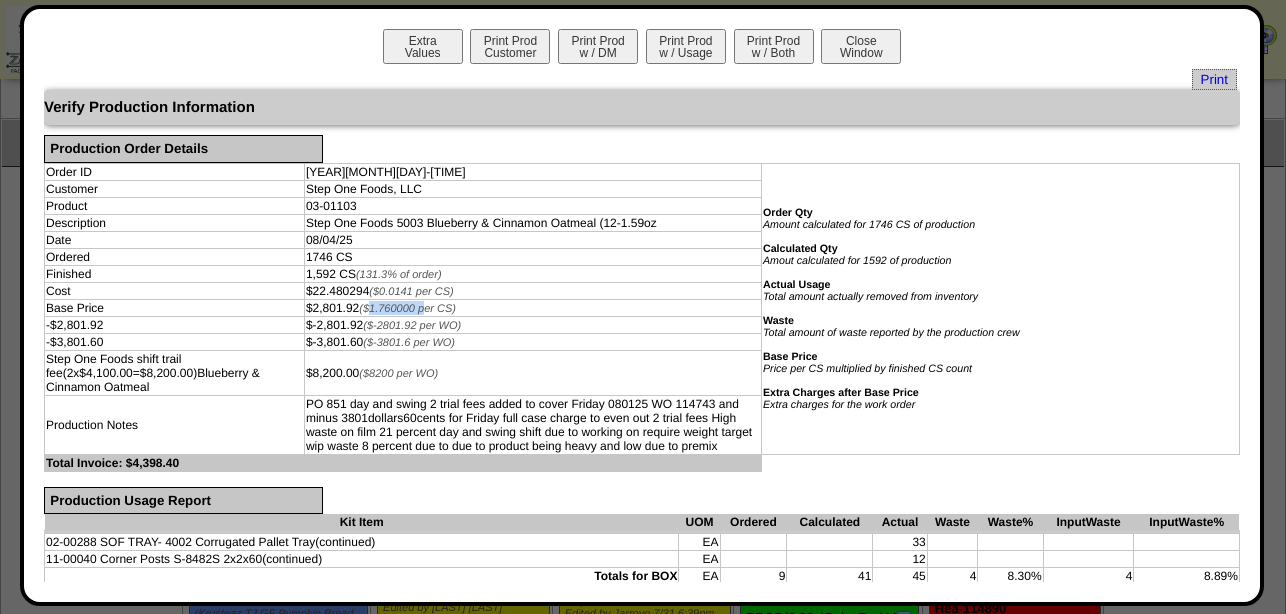drag, startPoint x: 370, startPoint y: 319, endPoint x: 425, endPoint y: 316, distance: 55.081757 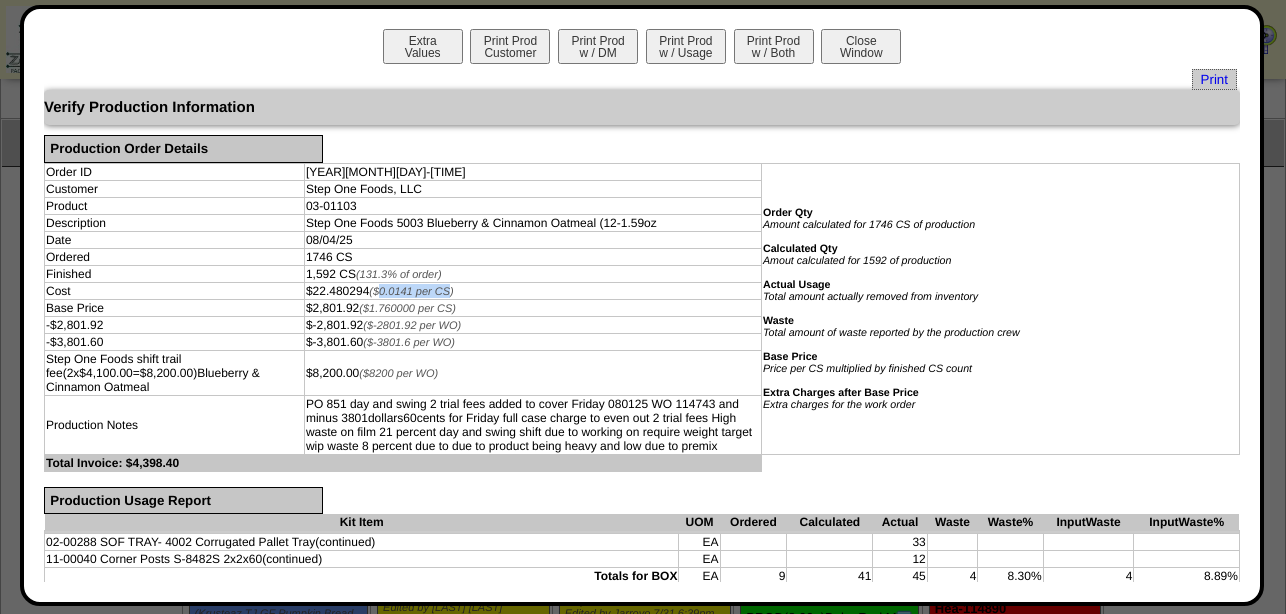 drag, startPoint x: 381, startPoint y: 299, endPoint x: 450, endPoint y: 298, distance: 69.00725 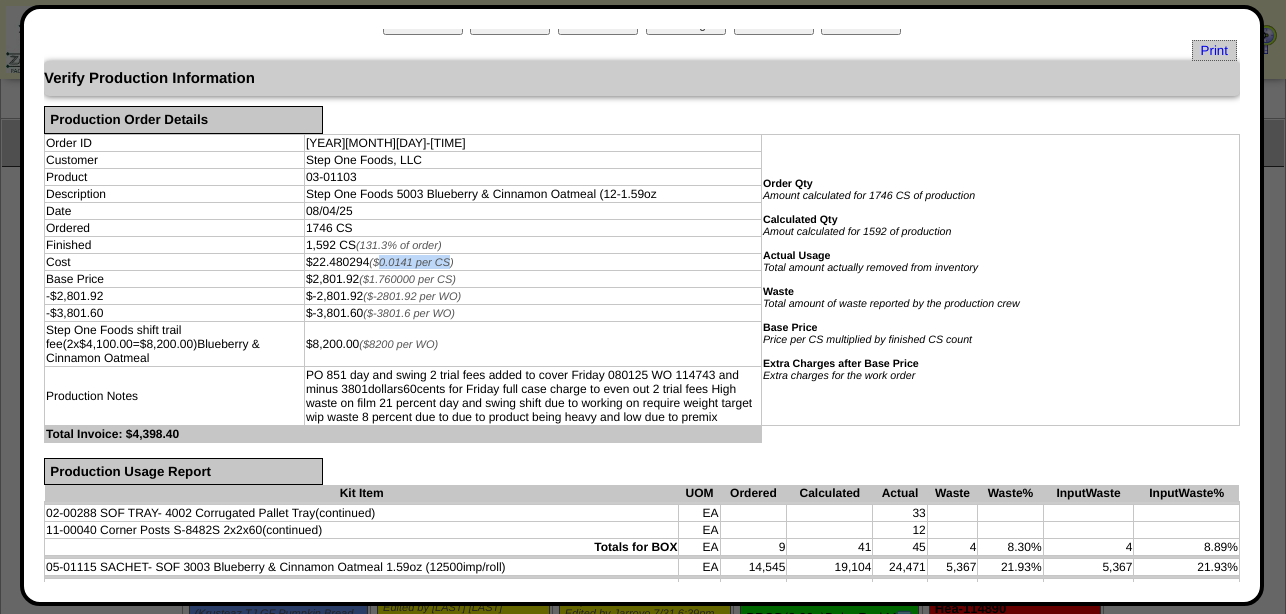 scroll, scrollTop: 0, scrollLeft: 0, axis: both 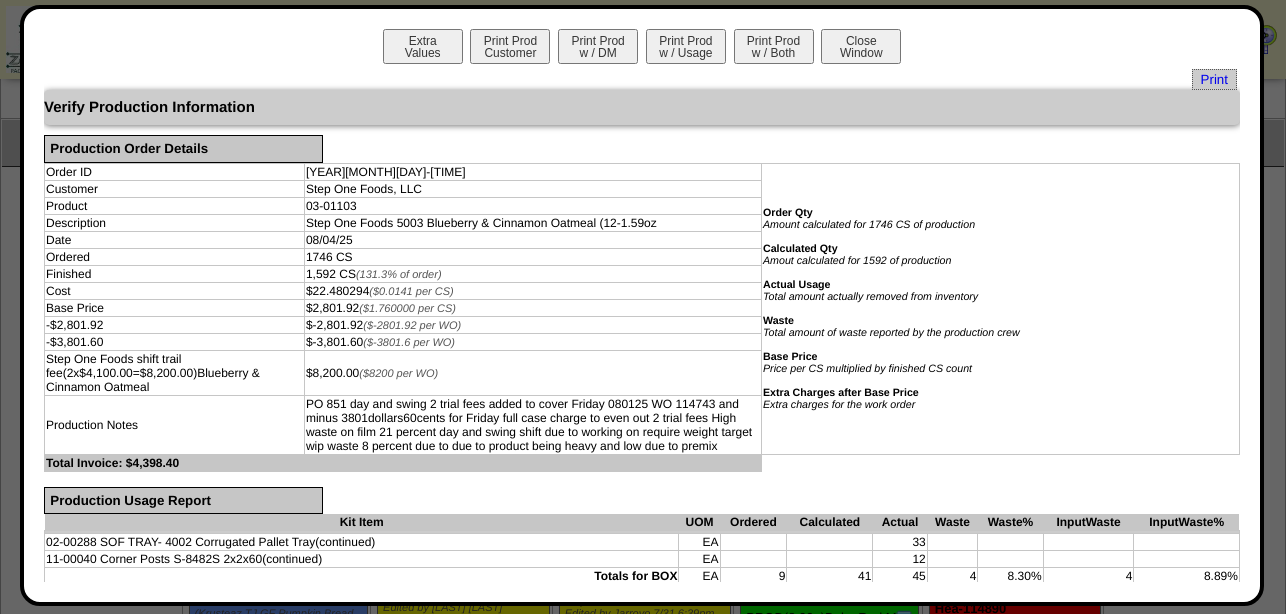 click on "($1.760000 per CS)" at bounding box center (407, 309) 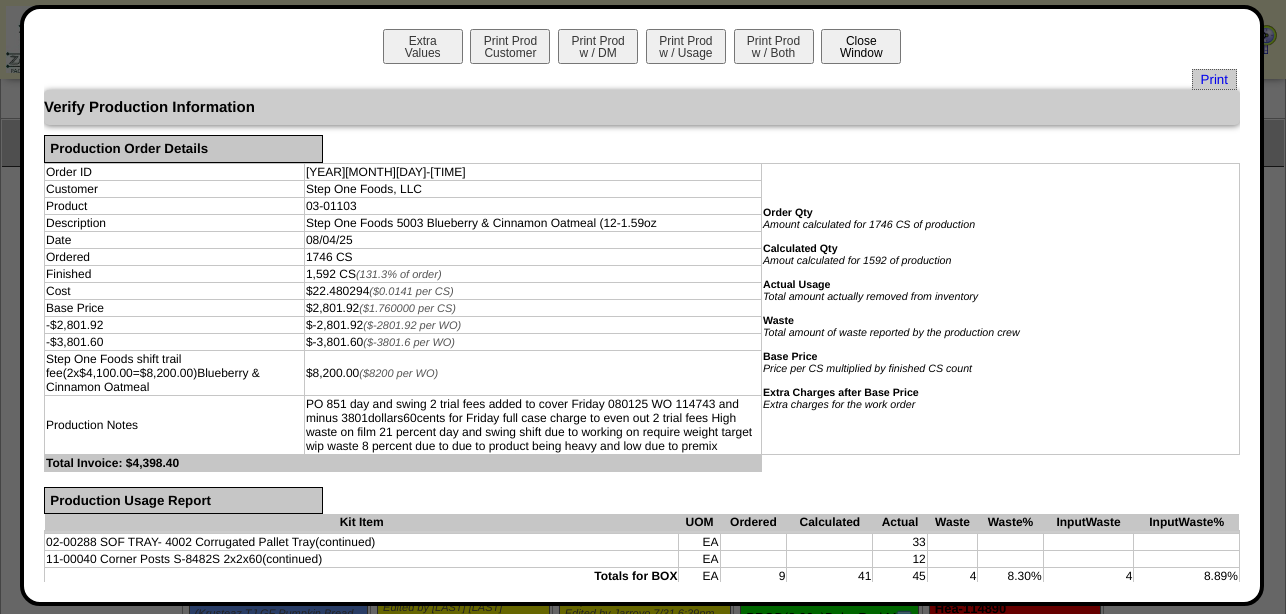 click on "Close Window" at bounding box center [861, 46] 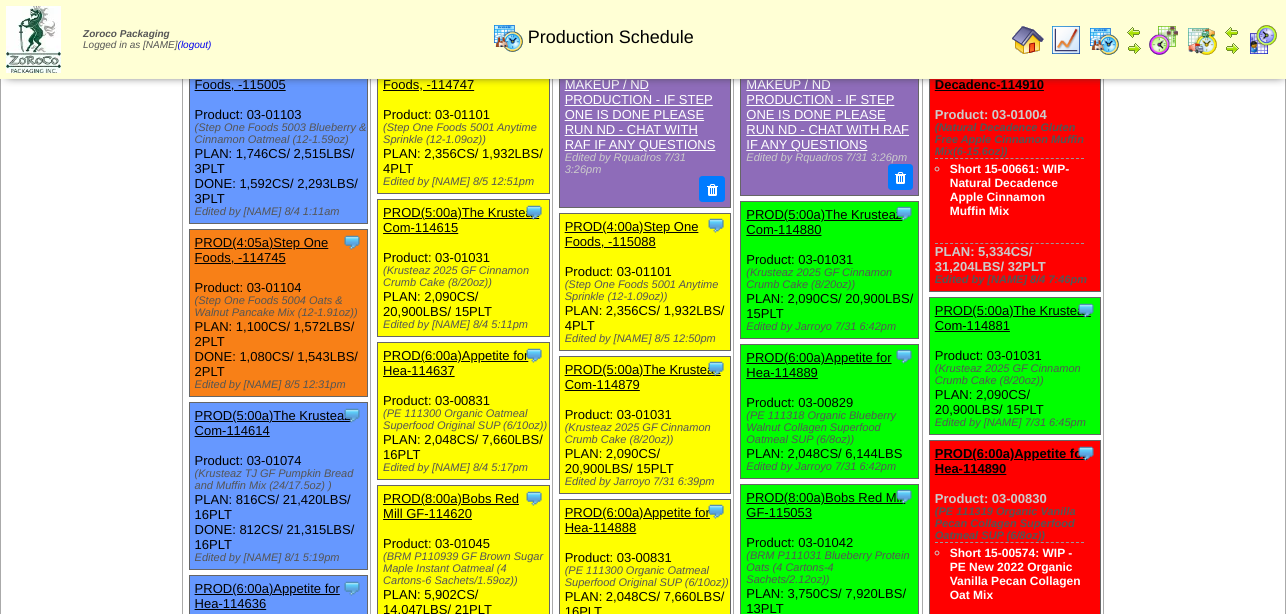 scroll, scrollTop: 1632, scrollLeft: 0, axis: vertical 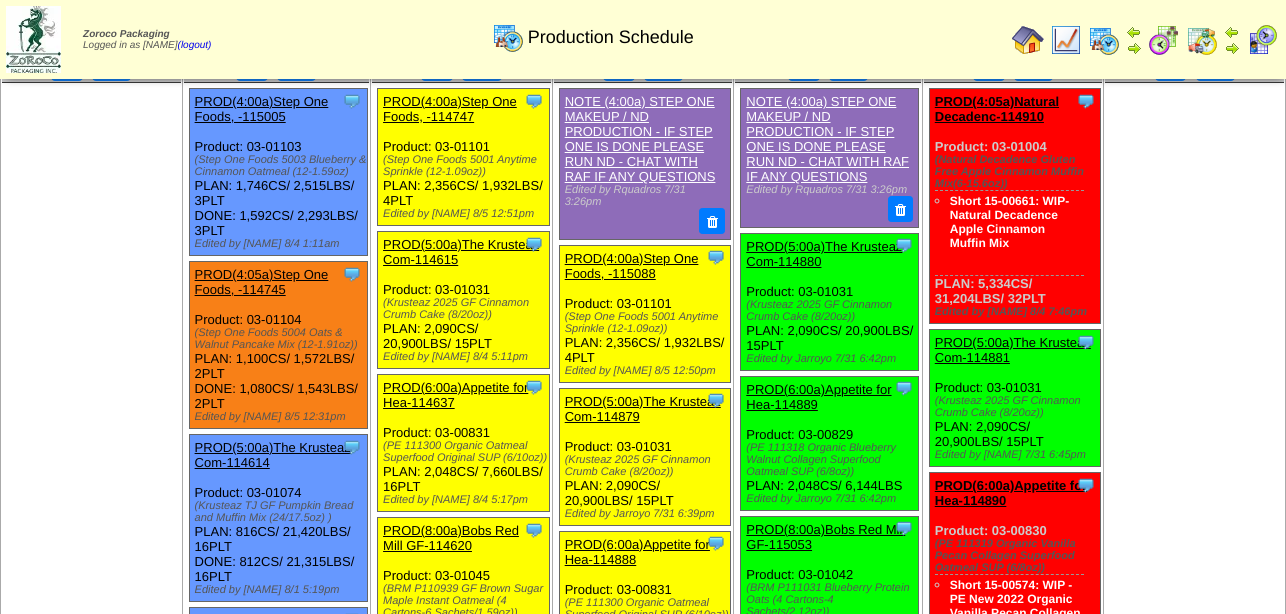 click on "PROD(4:05a)Step One Foods, -114745" at bounding box center [262, 282] 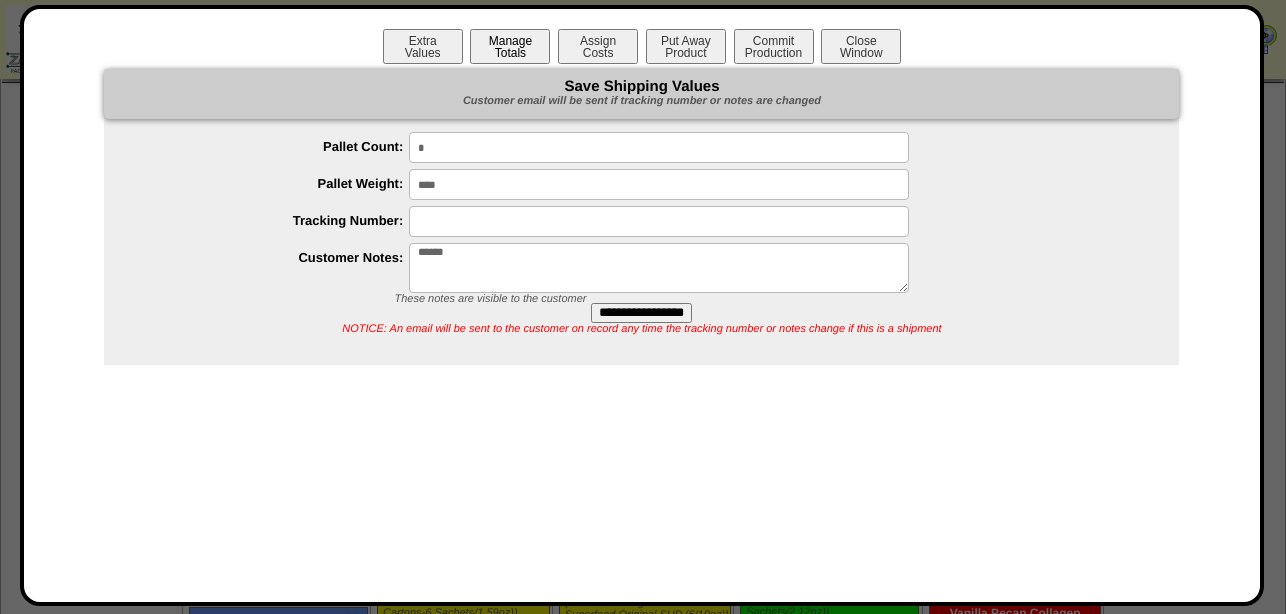 click on "Manage Totals" at bounding box center [510, 46] 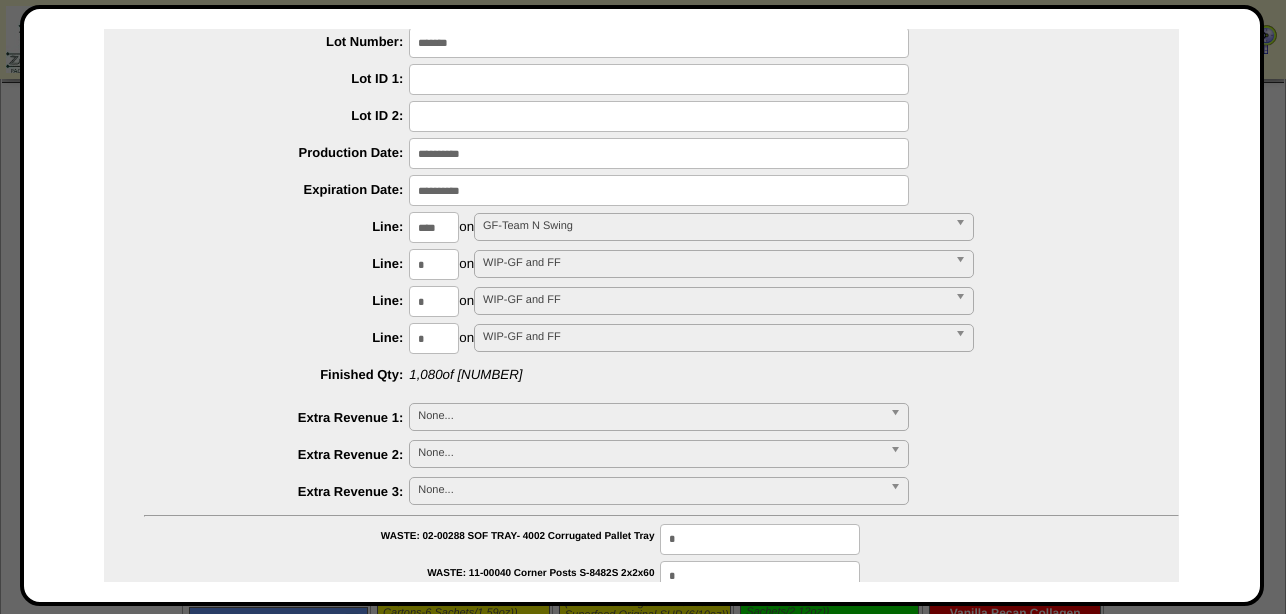 scroll, scrollTop: 0, scrollLeft: 0, axis: both 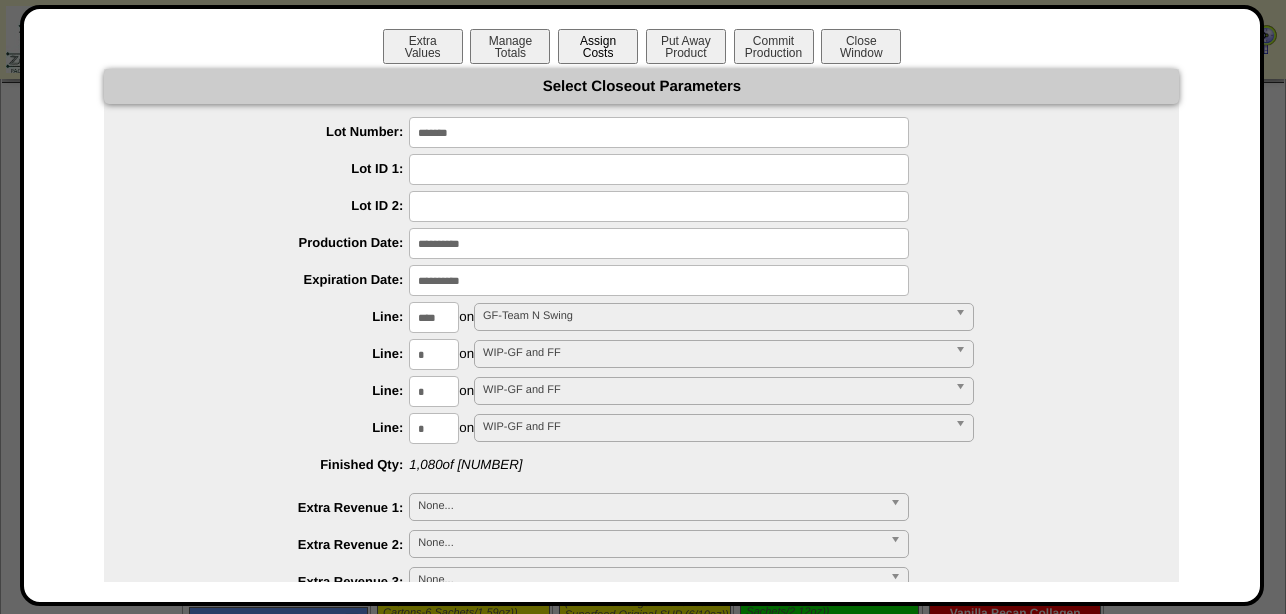 click on "Assign Costs" at bounding box center (598, 46) 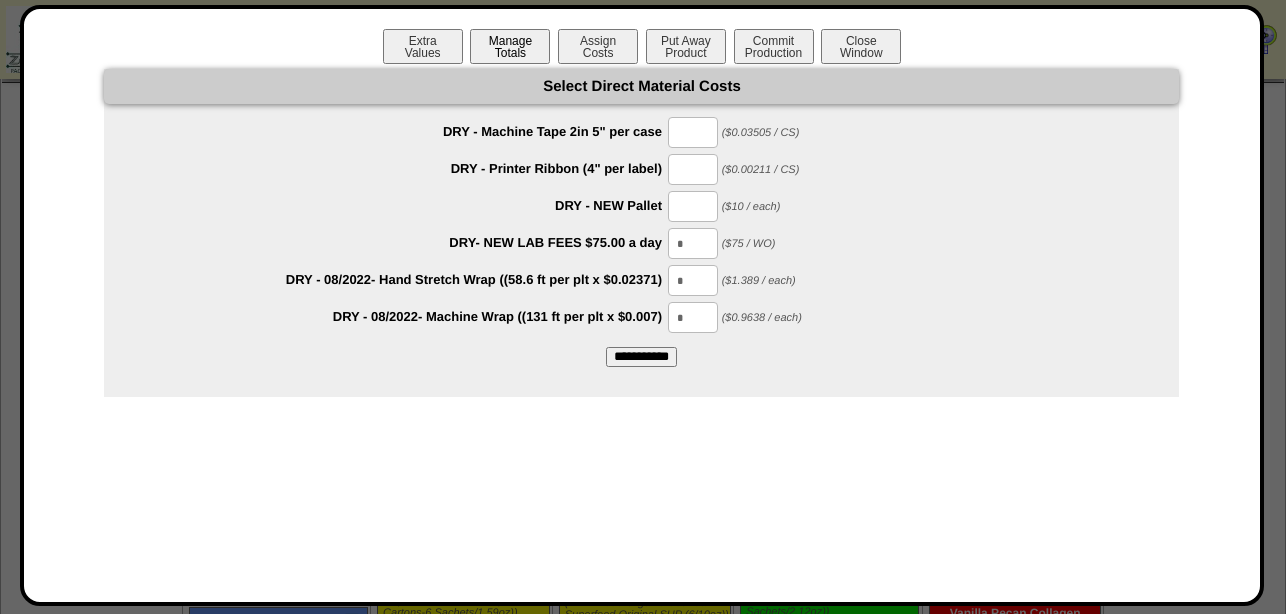 click on "Manage Totals" at bounding box center [510, 46] 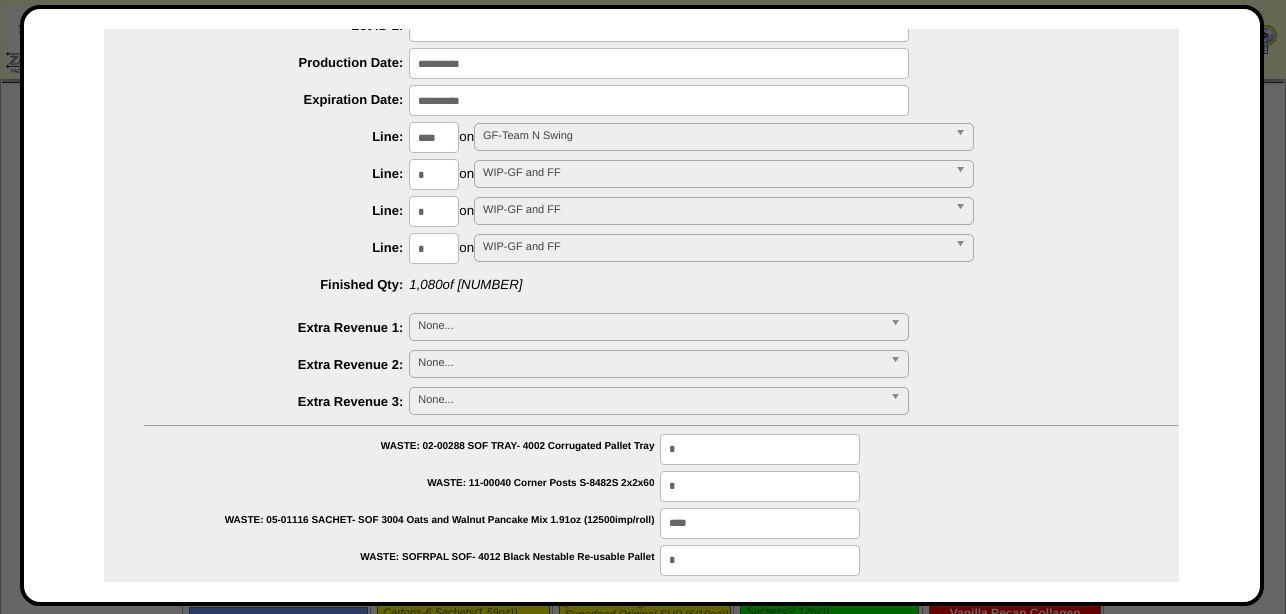scroll, scrollTop: 0, scrollLeft: 0, axis: both 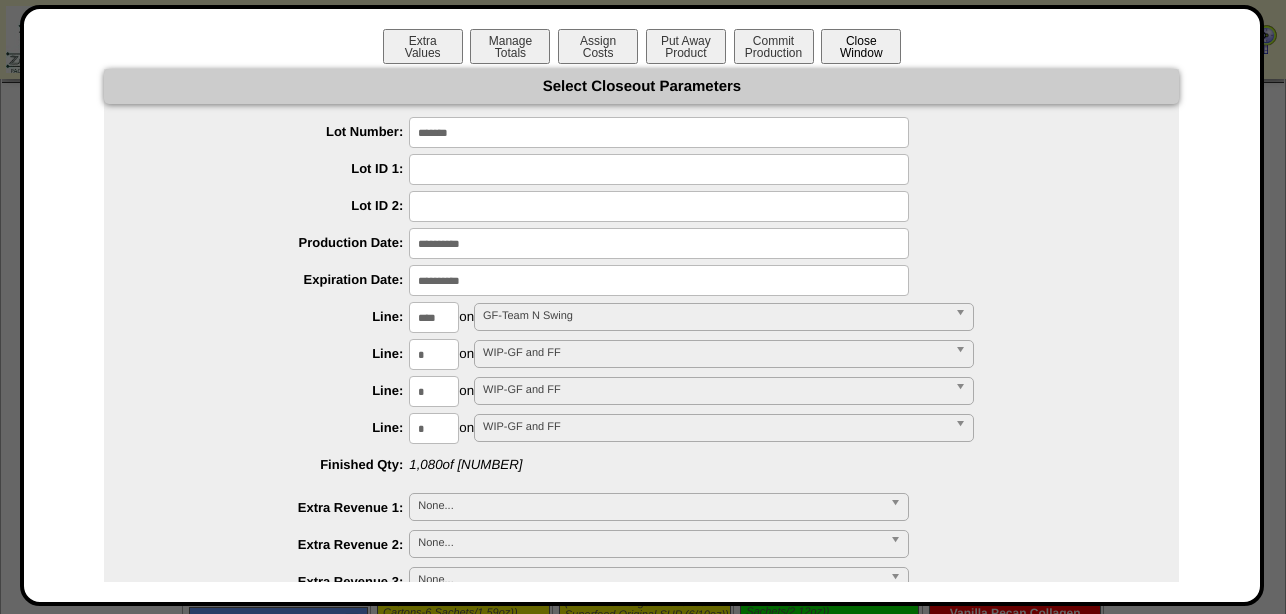 click on "Close Window" at bounding box center (861, 46) 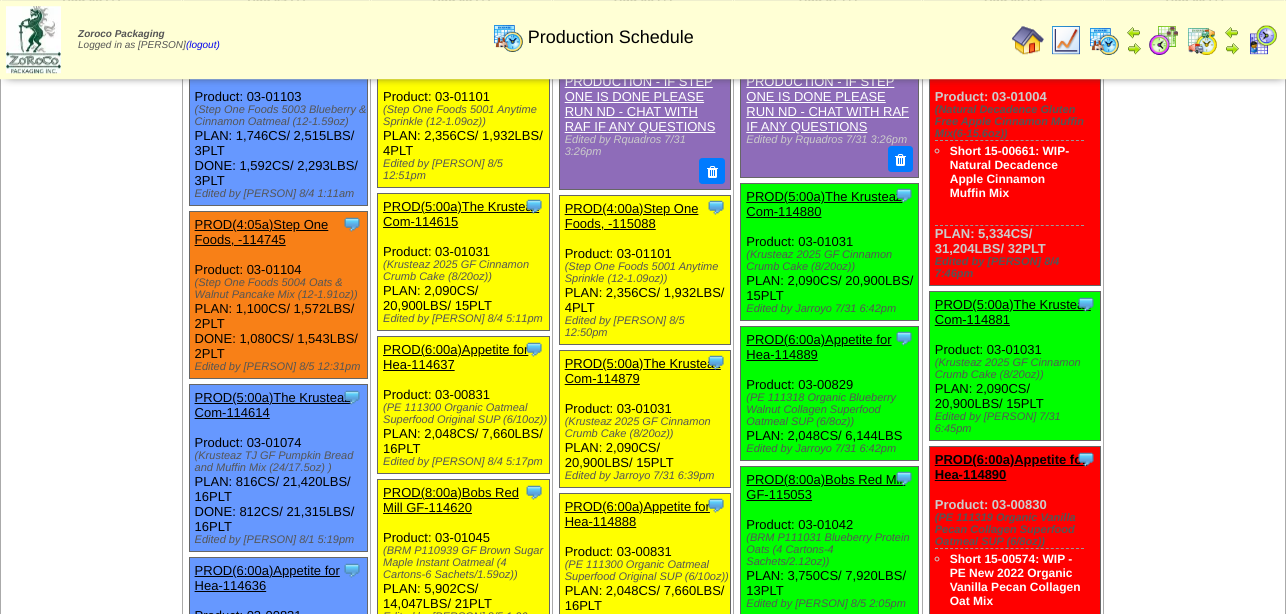 scroll, scrollTop: 1734, scrollLeft: 0, axis: vertical 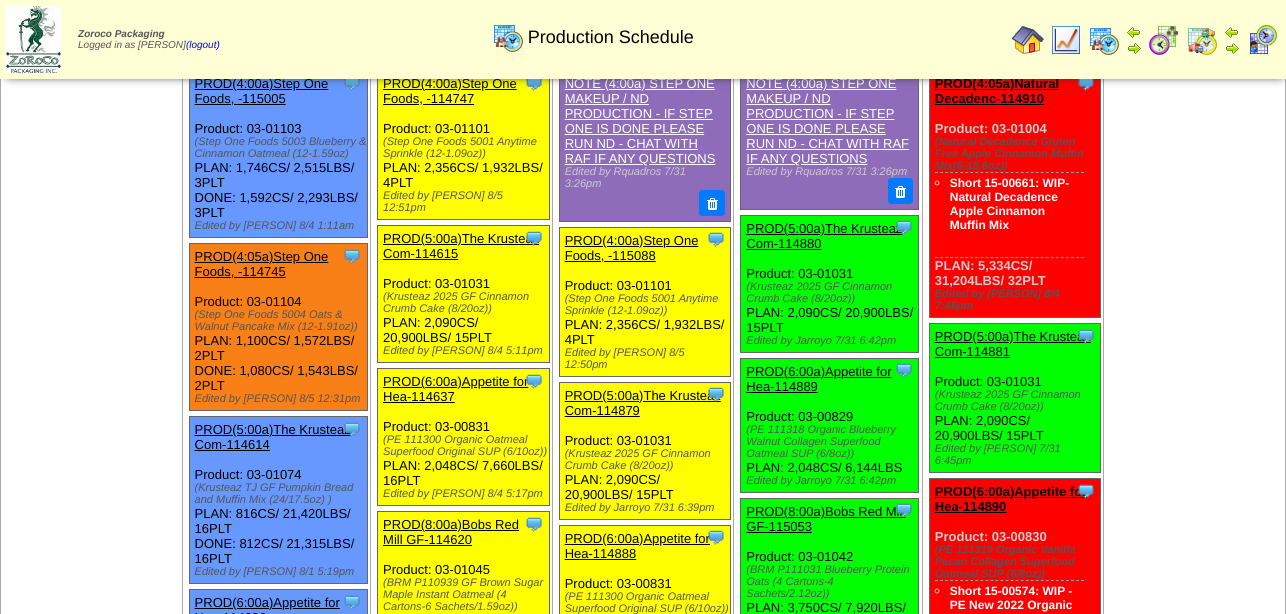 click on "PROD(4:05a)Step One Foods, -114745" at bounding box center [262, 264] 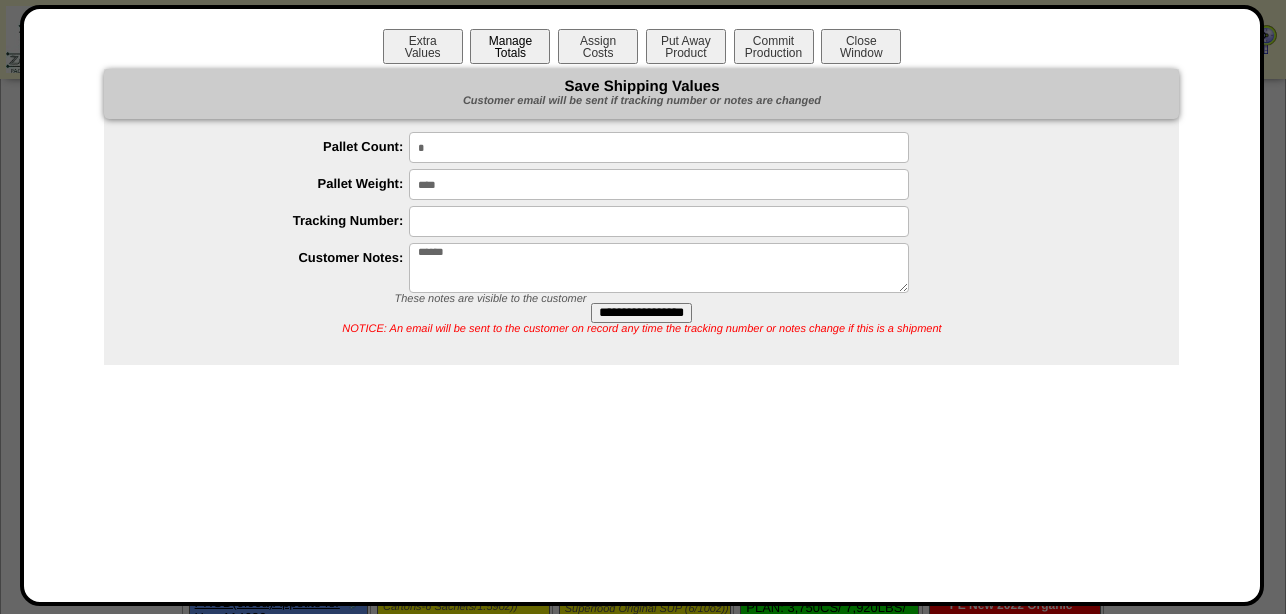 click on "Manage Totals" at bounding box center (510, 46) 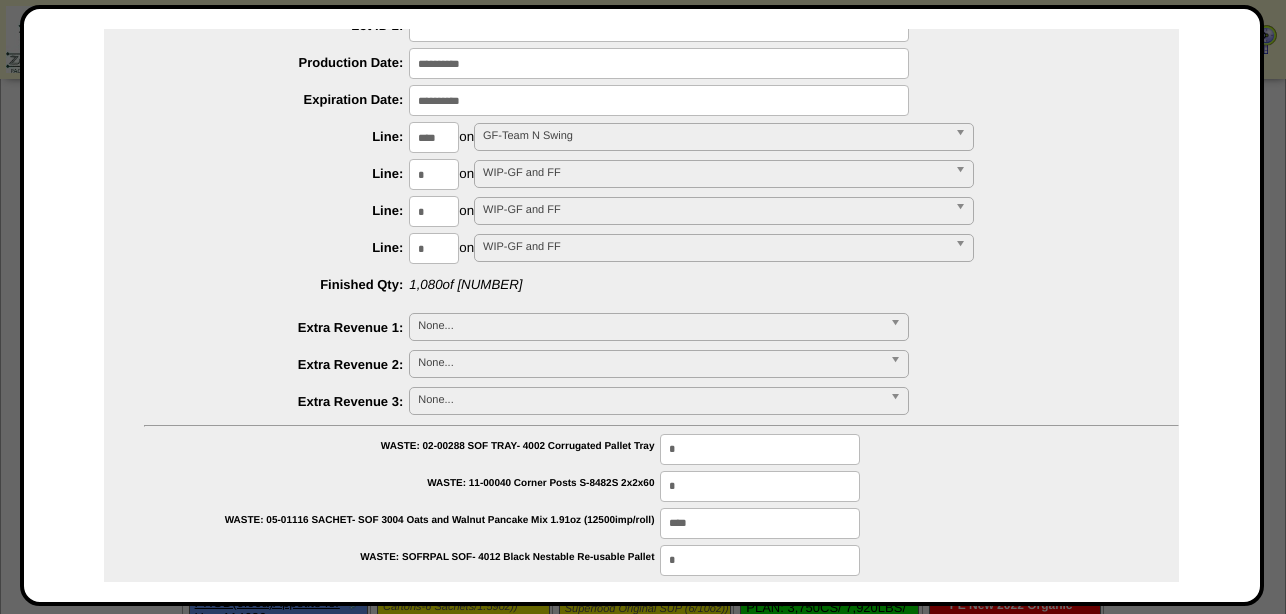 scroll, scrollTop: 0, scrollLeft: 0, axis: both 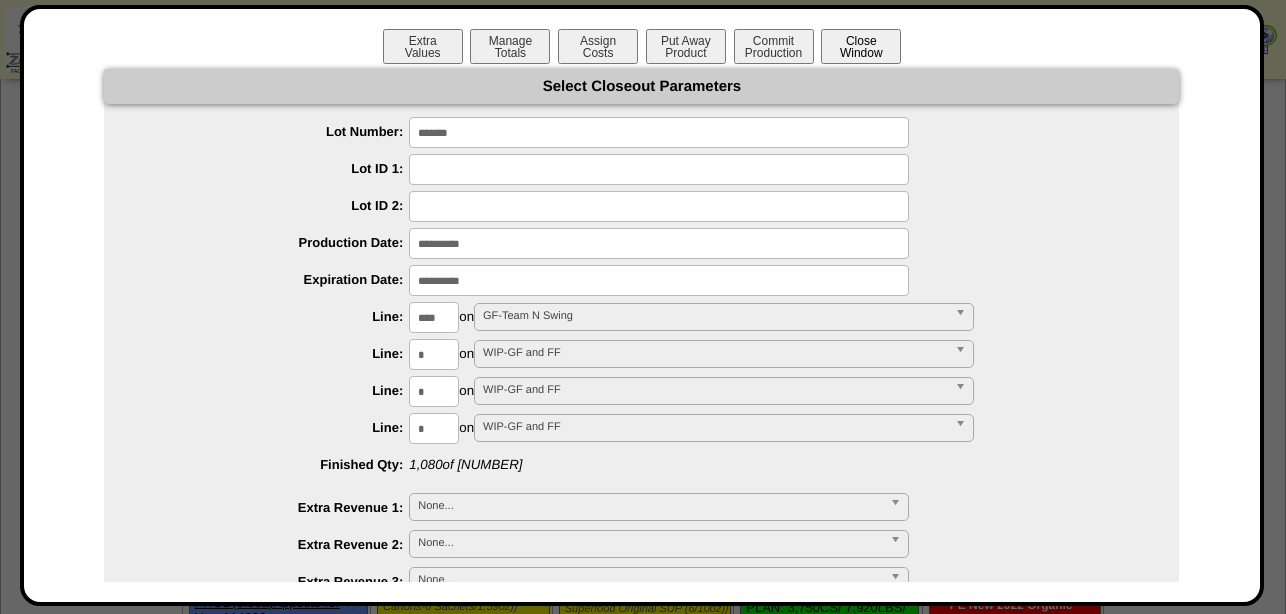 click on "Close Window" at bounding box center [861, 46] 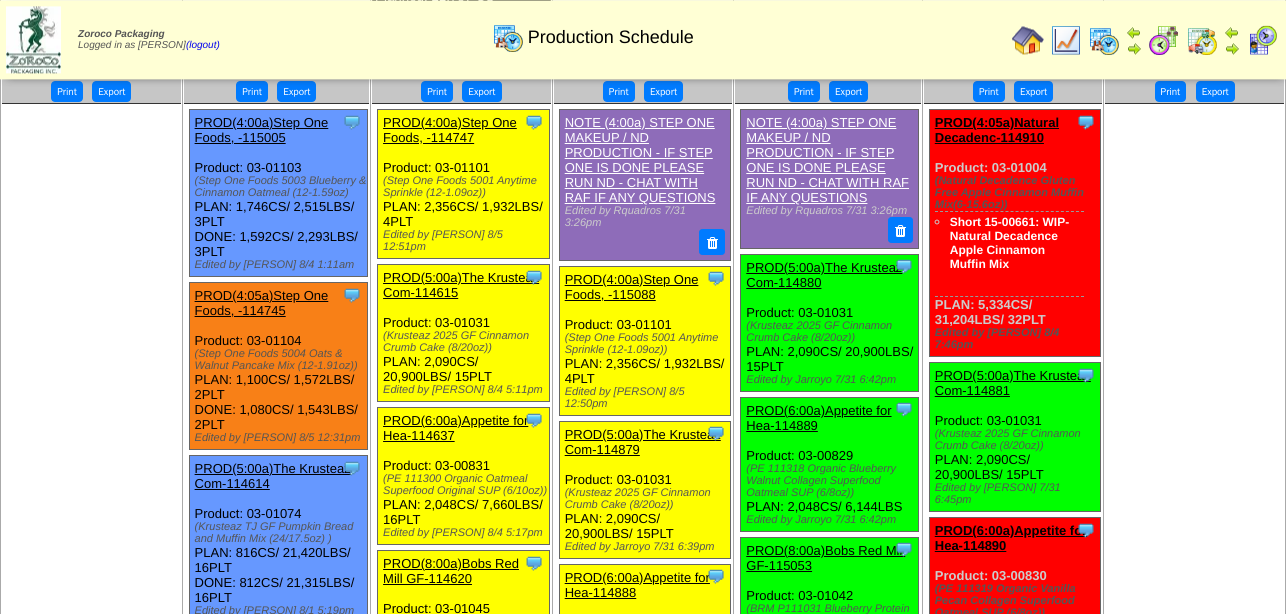 scroll, scrollTop: 1734, scrollLeft: 0, axis: vertical 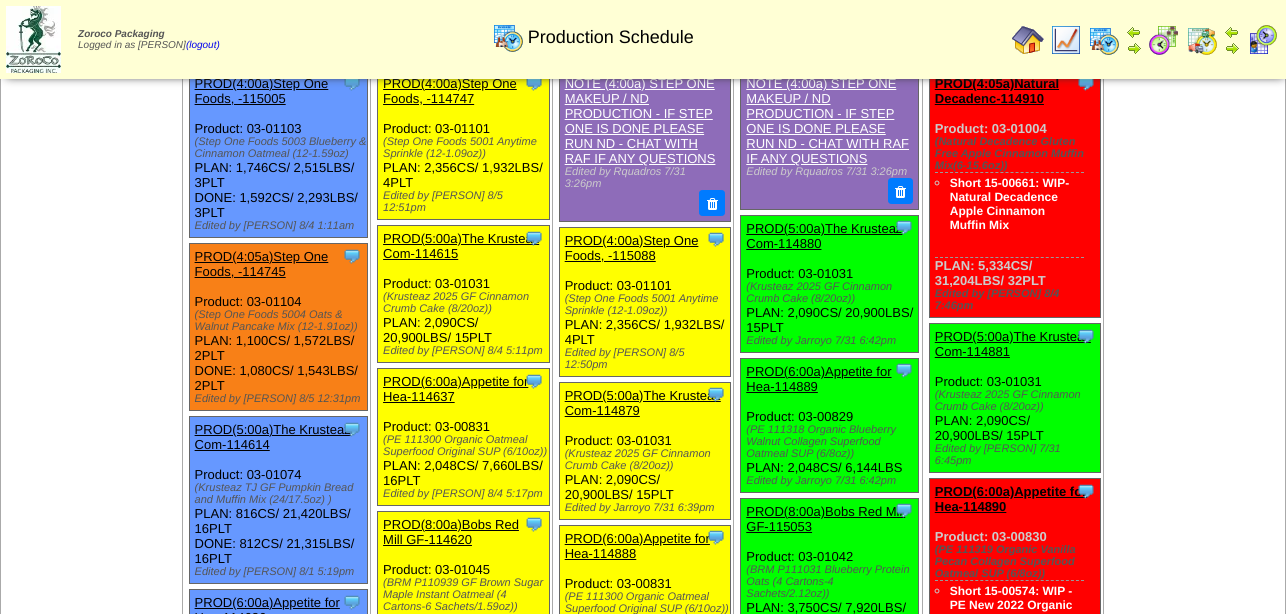 click at bounding box center [1028, 40] 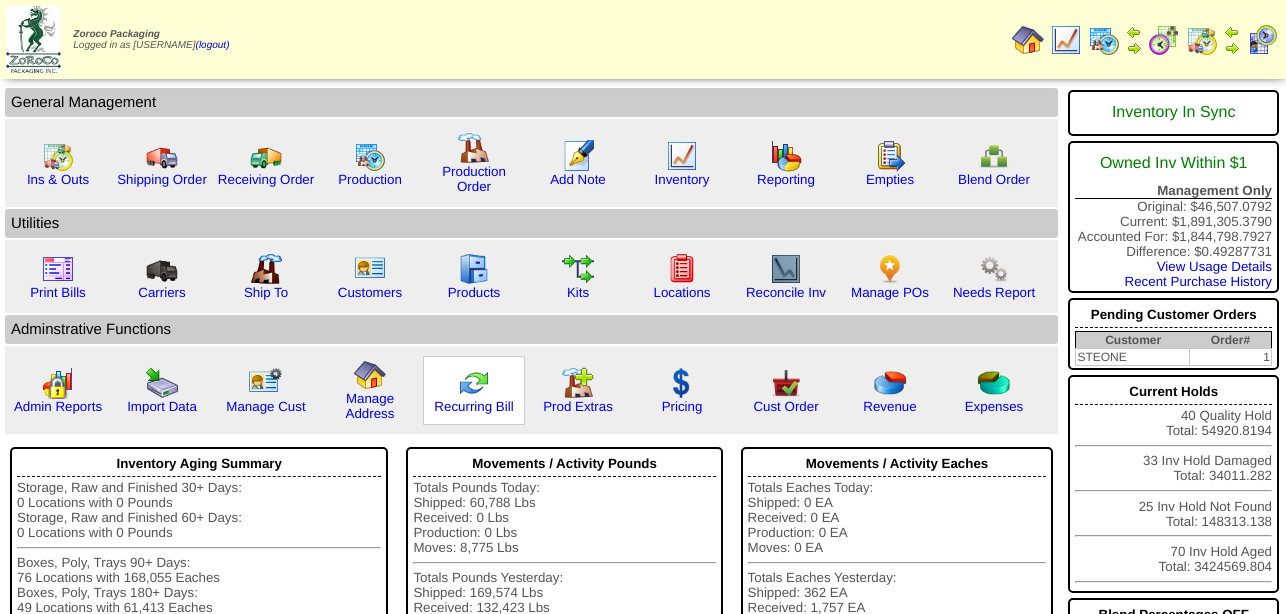 scroll, scrollTop: 0, scrollLeft: 0, axis: both 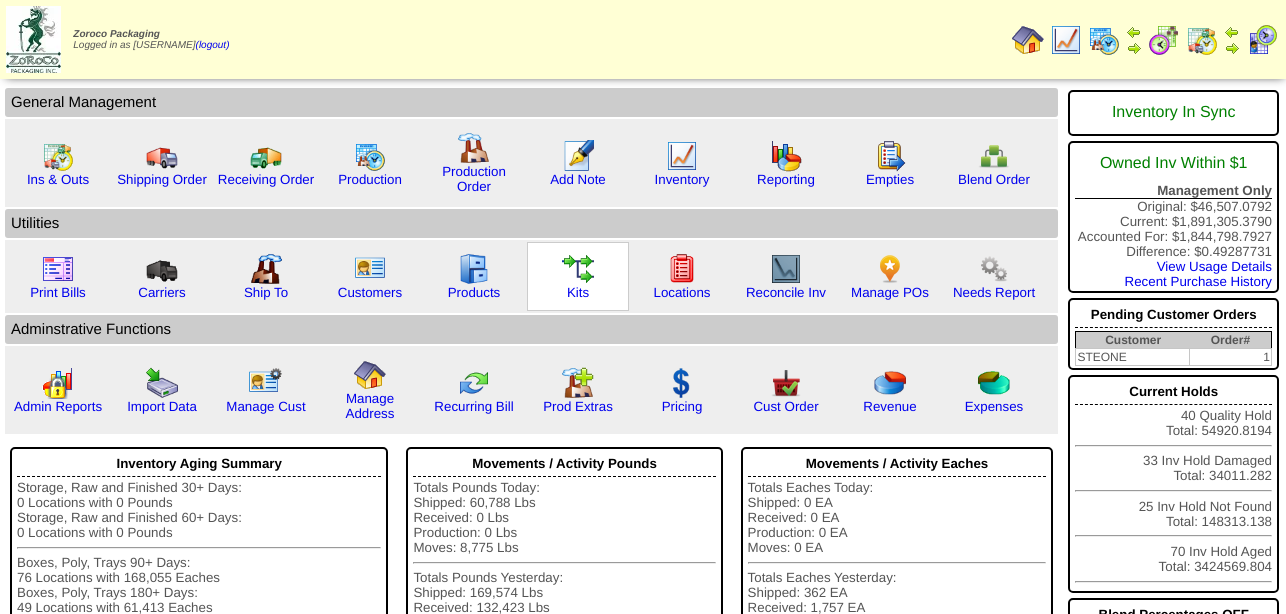 click at bounding box center [578, 269] 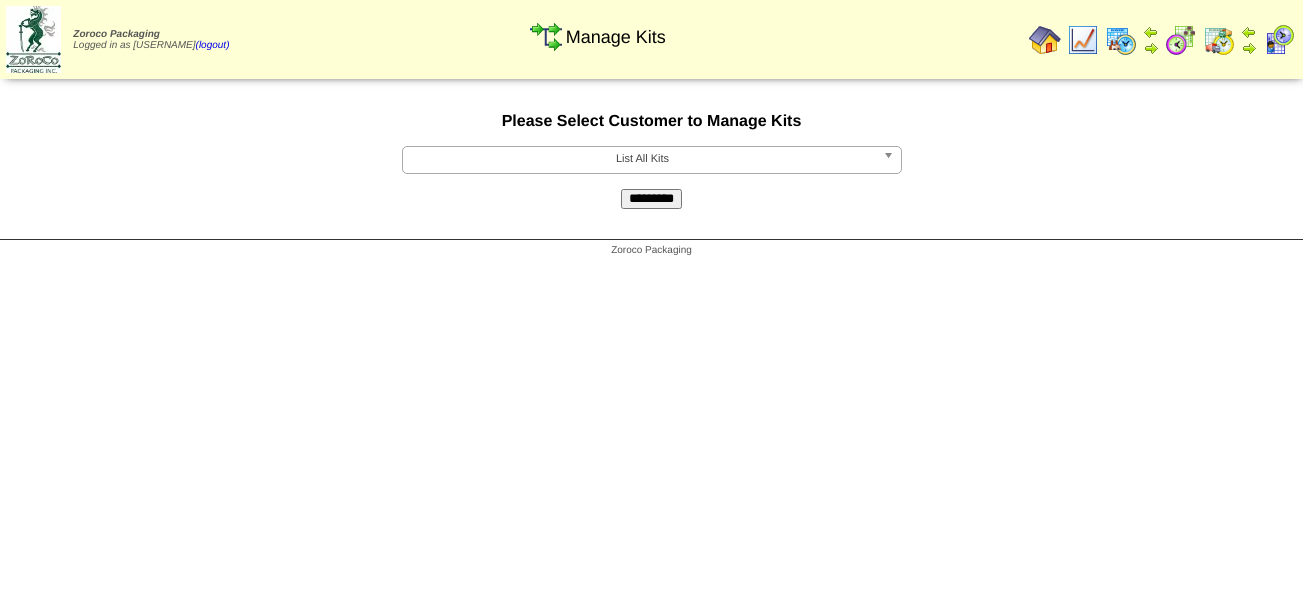 scroll, scrollTop: 0, scrollLeft: 0, axis: both 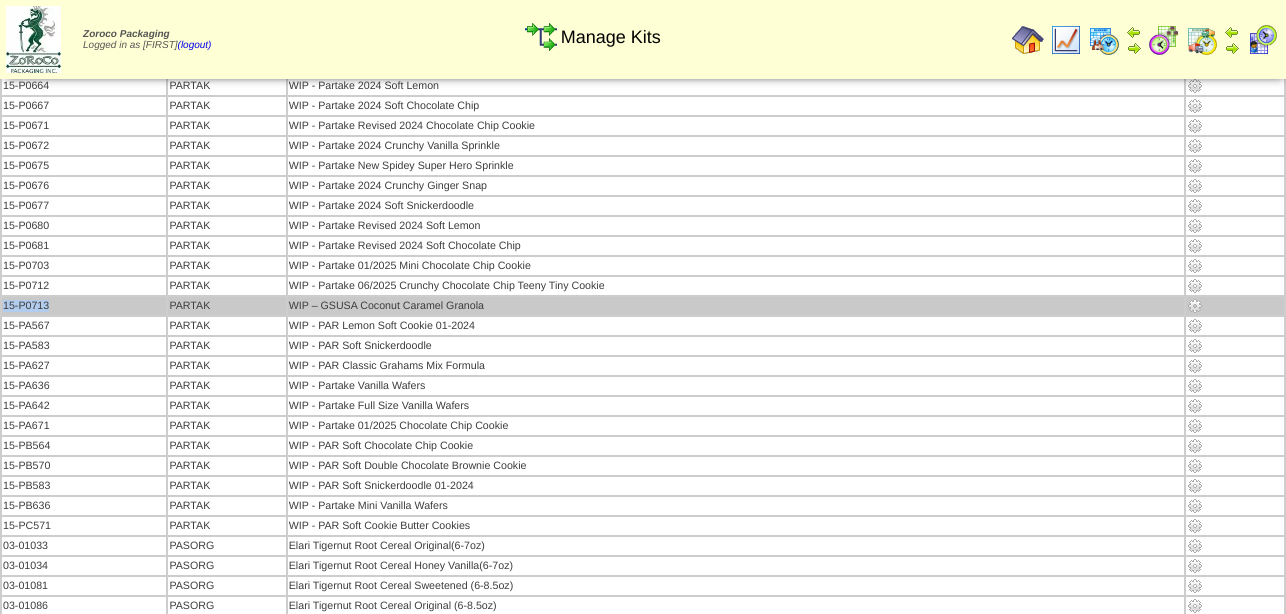 click at bounding box center [1195, 306] 